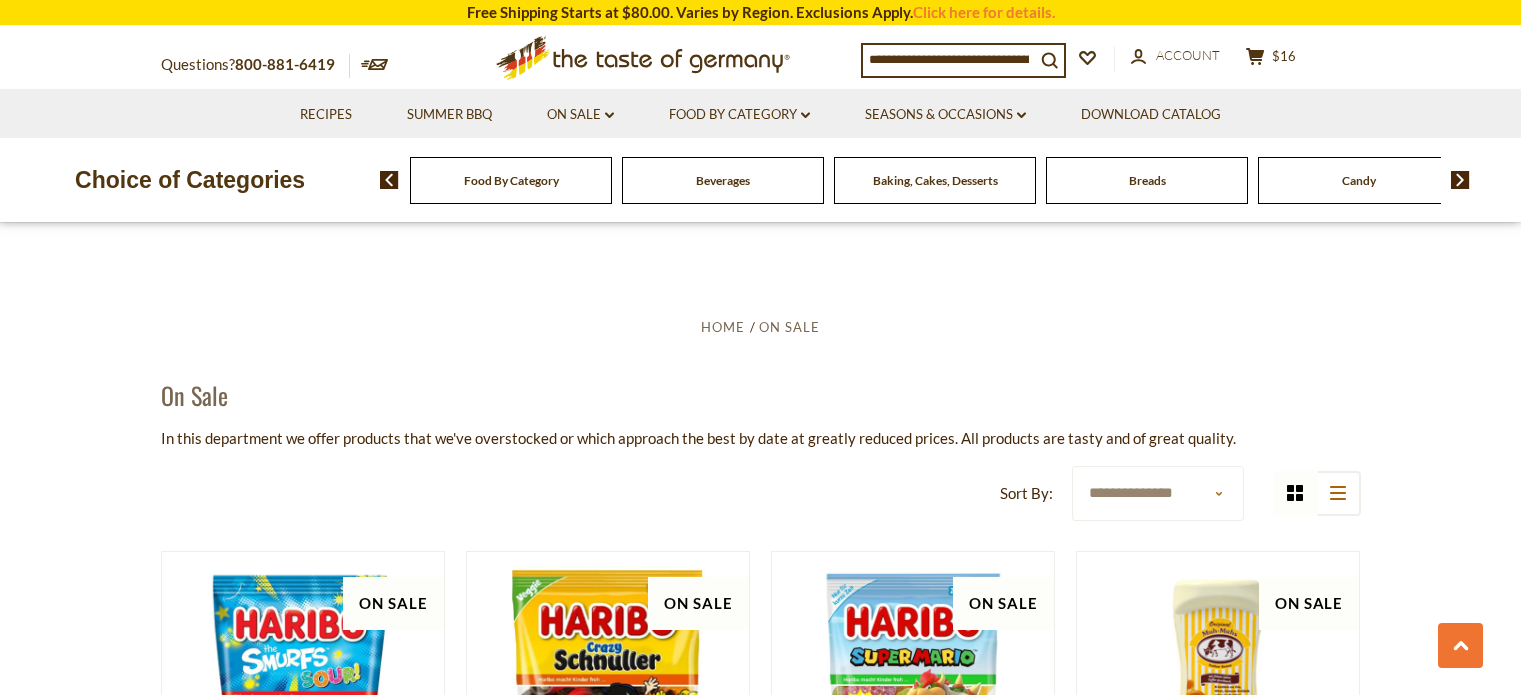 scroll, scrollTop: 3964, scrollLeft: 0, axis: vertical 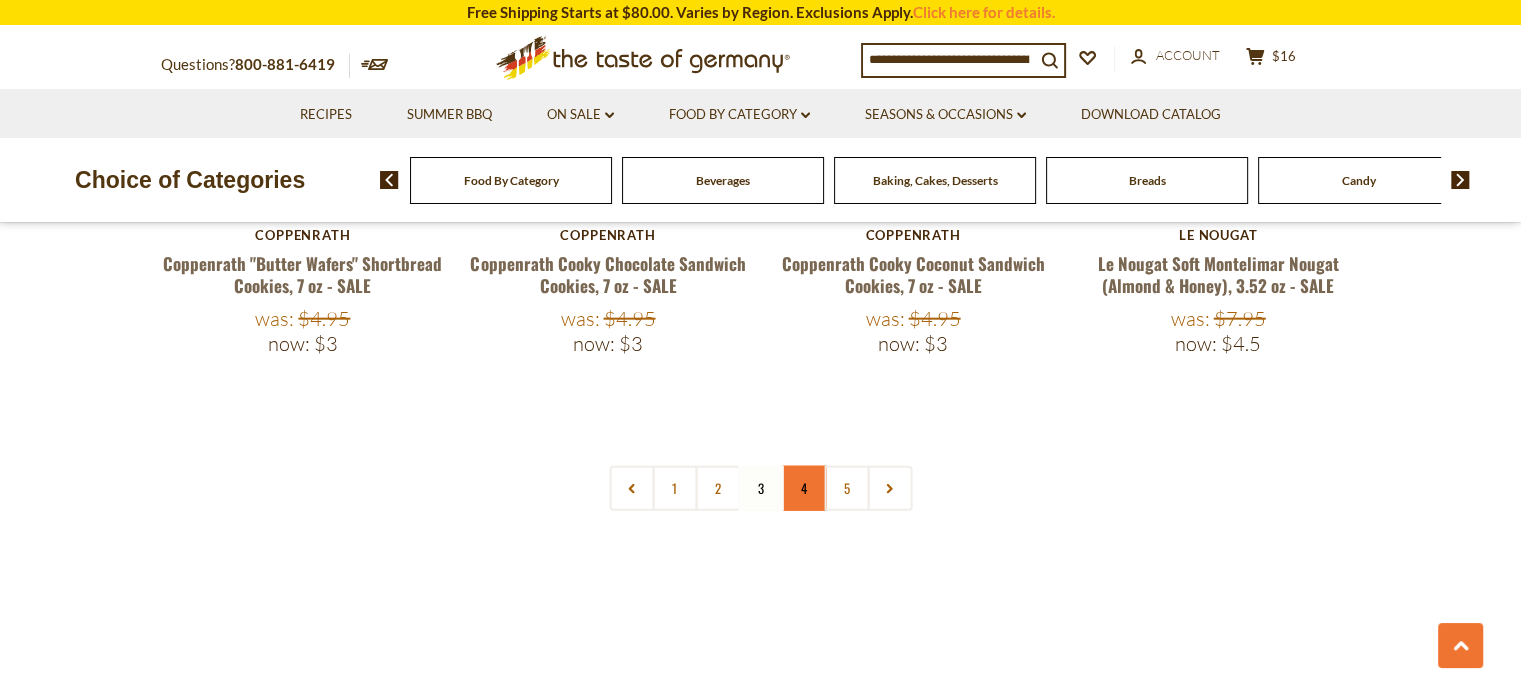click on "4" at bounding box center [803, 488] 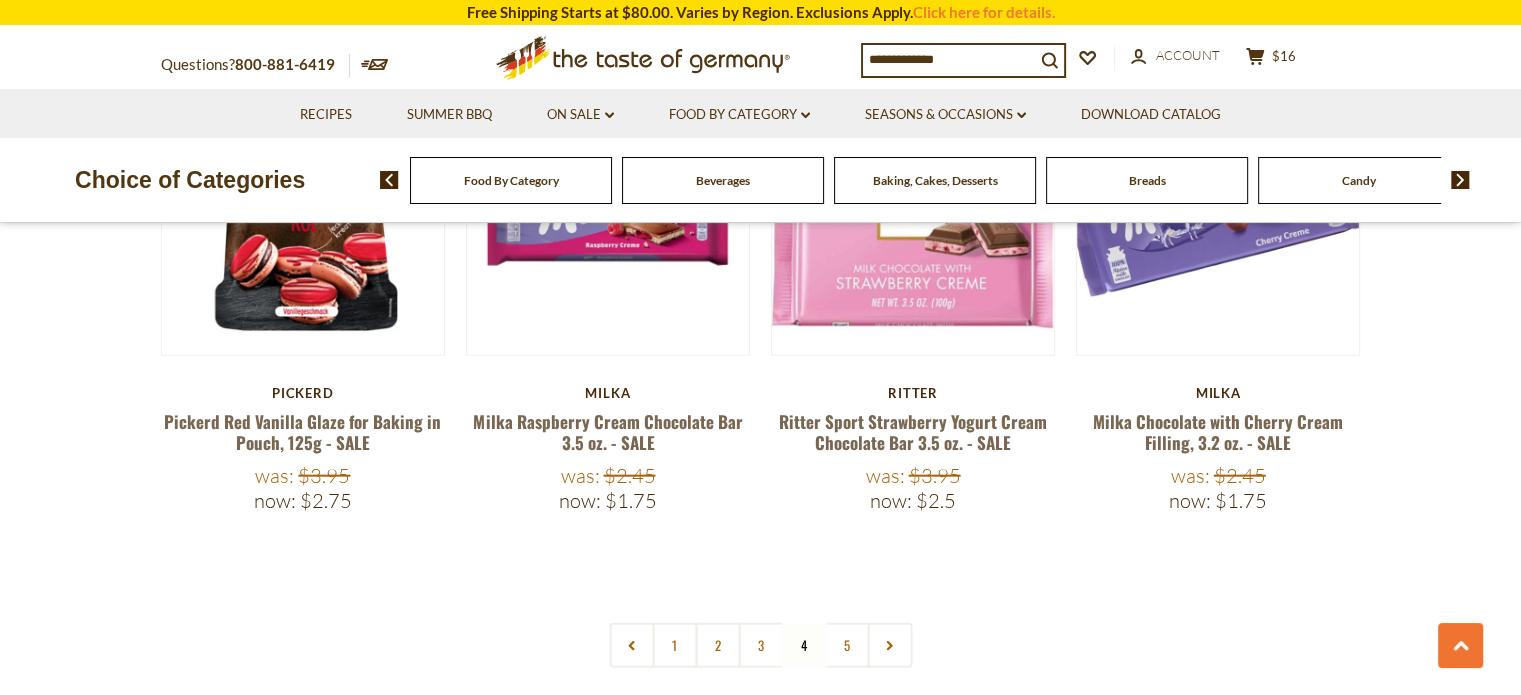 scroll, scrollTop: 4664, scrollLeft: 0, axis: vertical 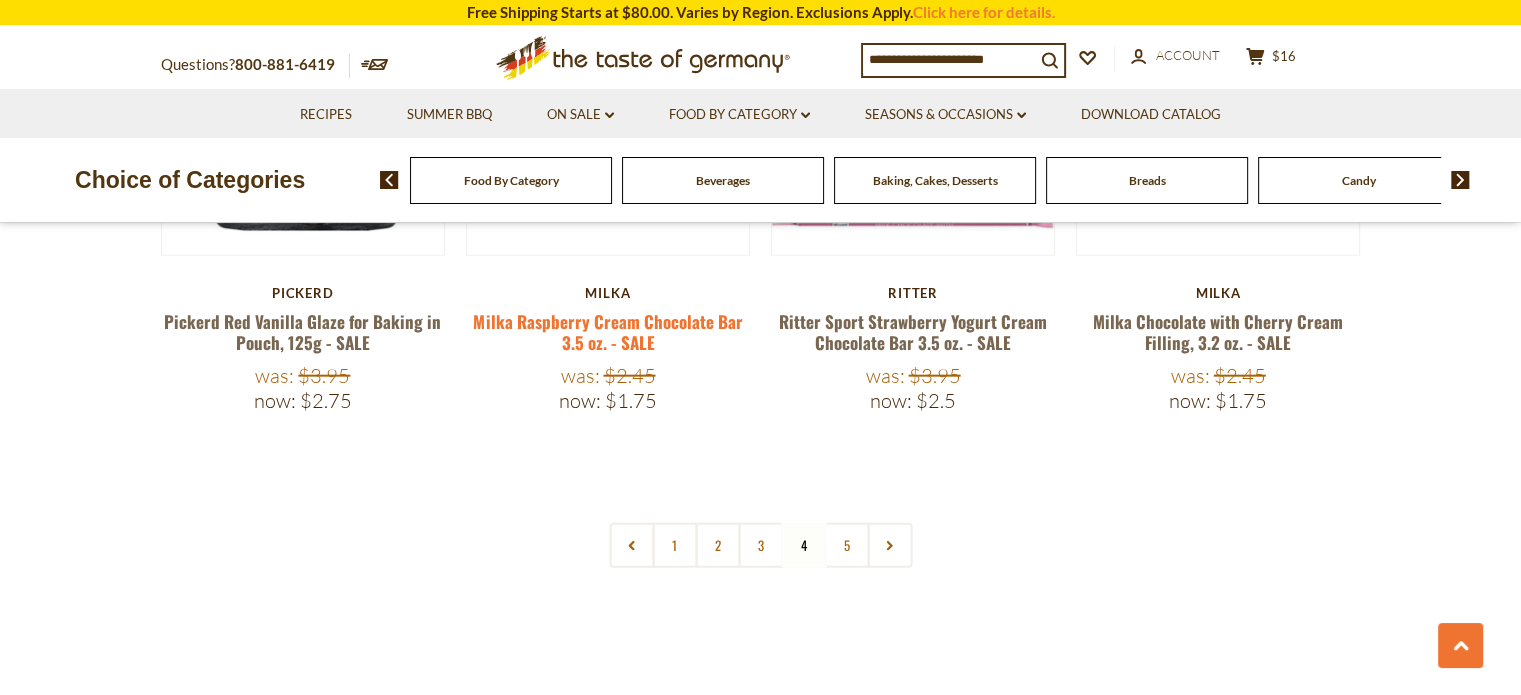 click on "Milka
Milka  Raspberry Cream Chocolate Bar 3.5 oz. - SALE
Was:
$2.45
Now:
$1.75" at bounding box center (608, 349) 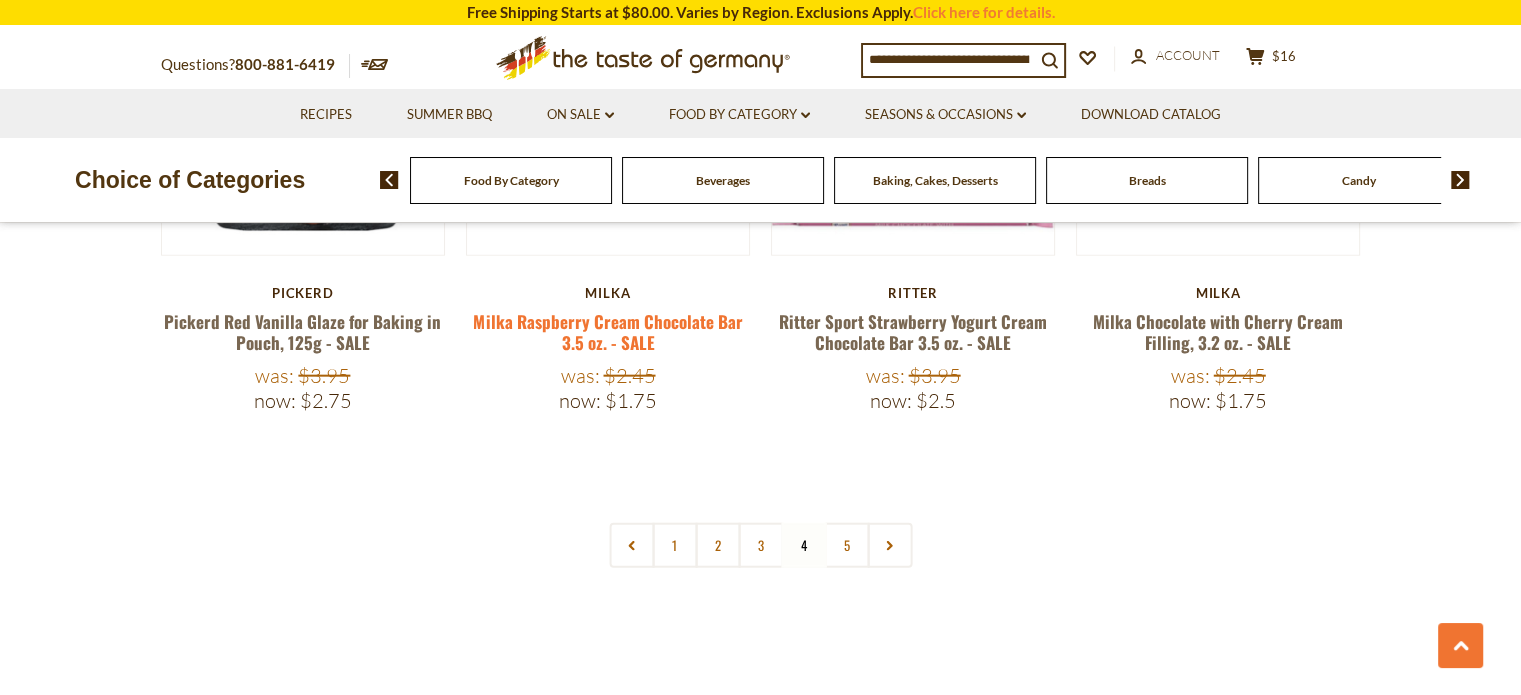 click on "Milka  Raspberry Cream Chocolate Bar 3.5 oz. - SALE" at bounding box center [607, 332] 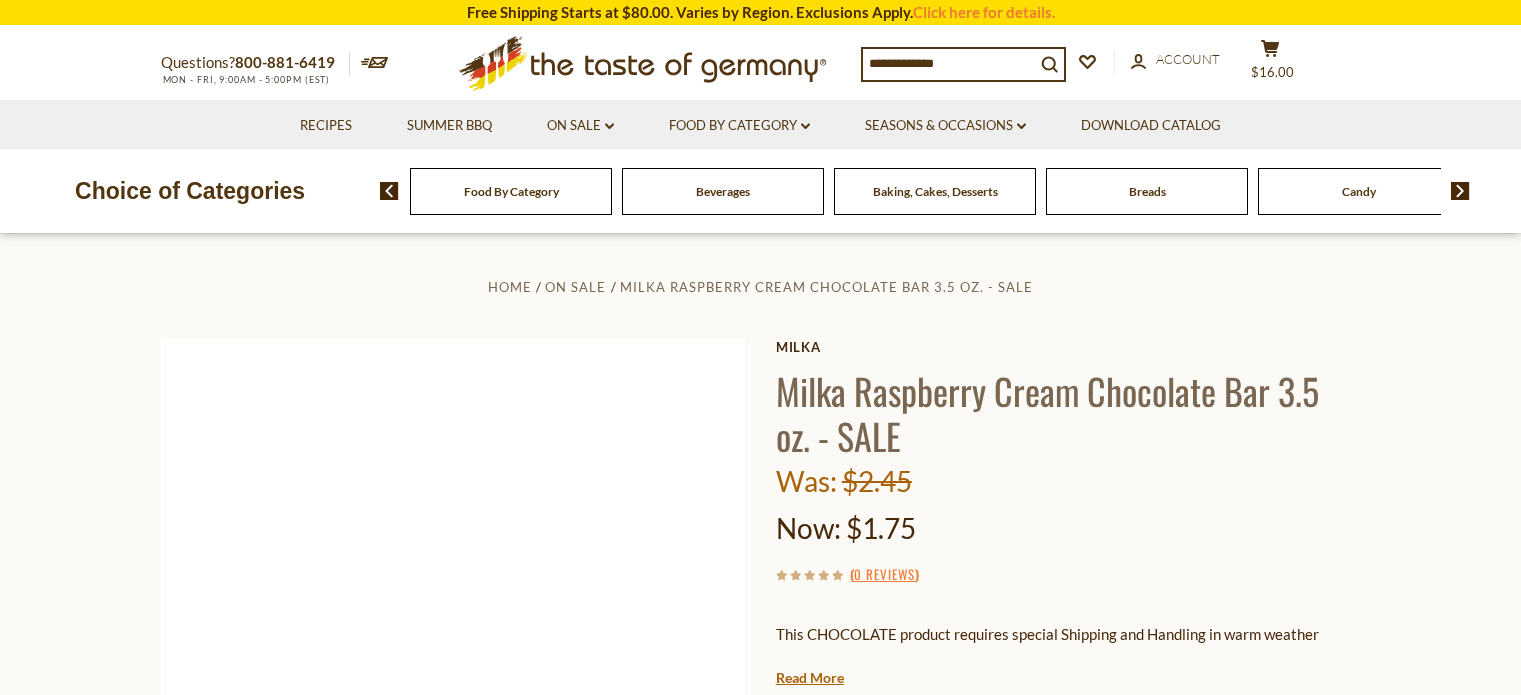 scroll, scrollTop: 0, scrollLeft: 0, axis: both 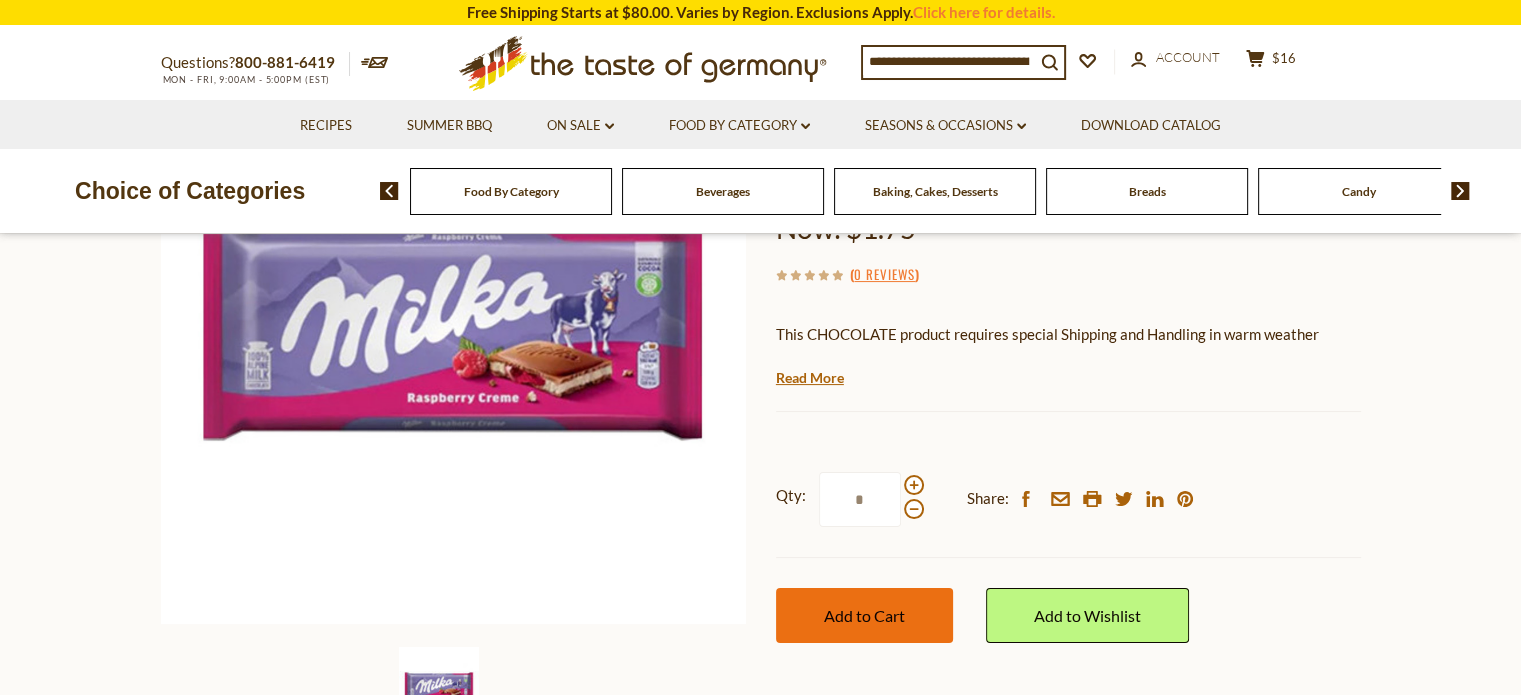 click on "Add to Cart" at bounding box center (864, 615) 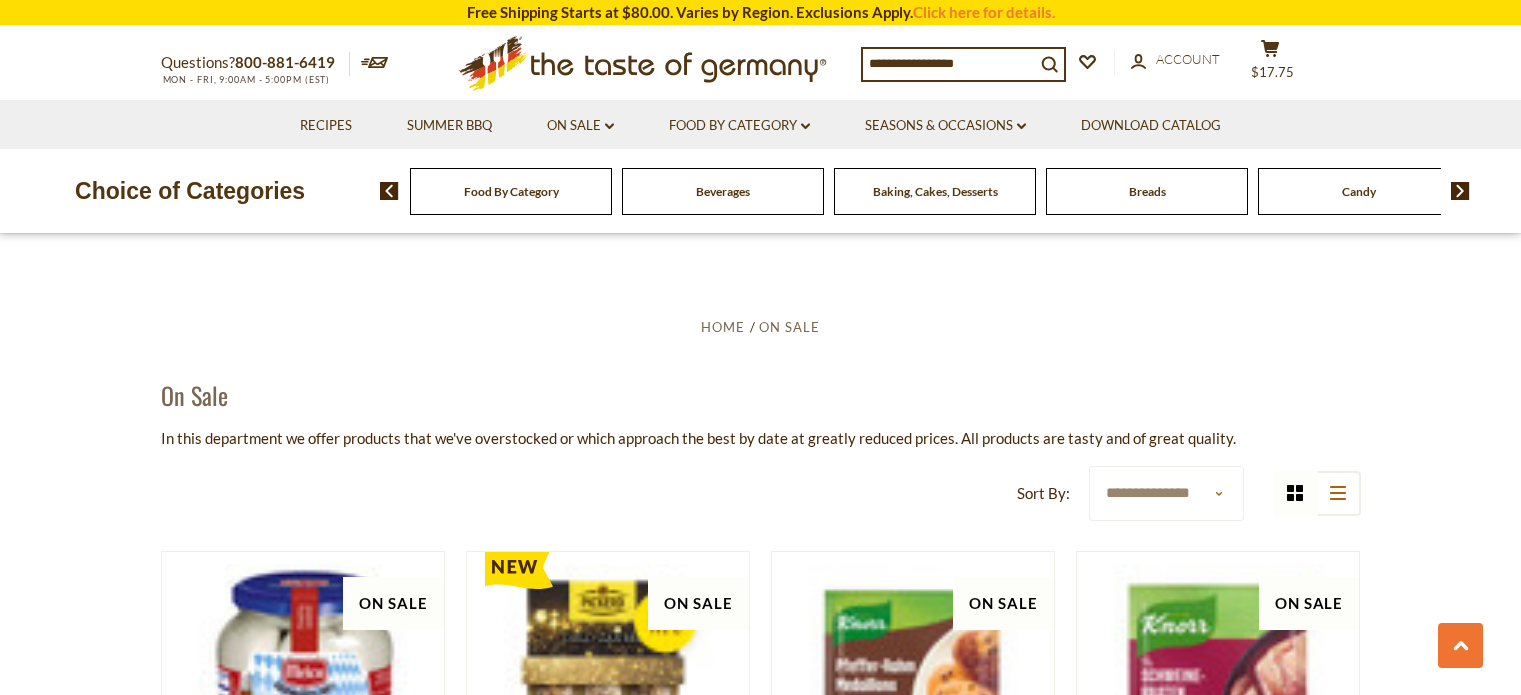 scroll, scrollTop: 4640, scrollLeft: 0, axis: vertical 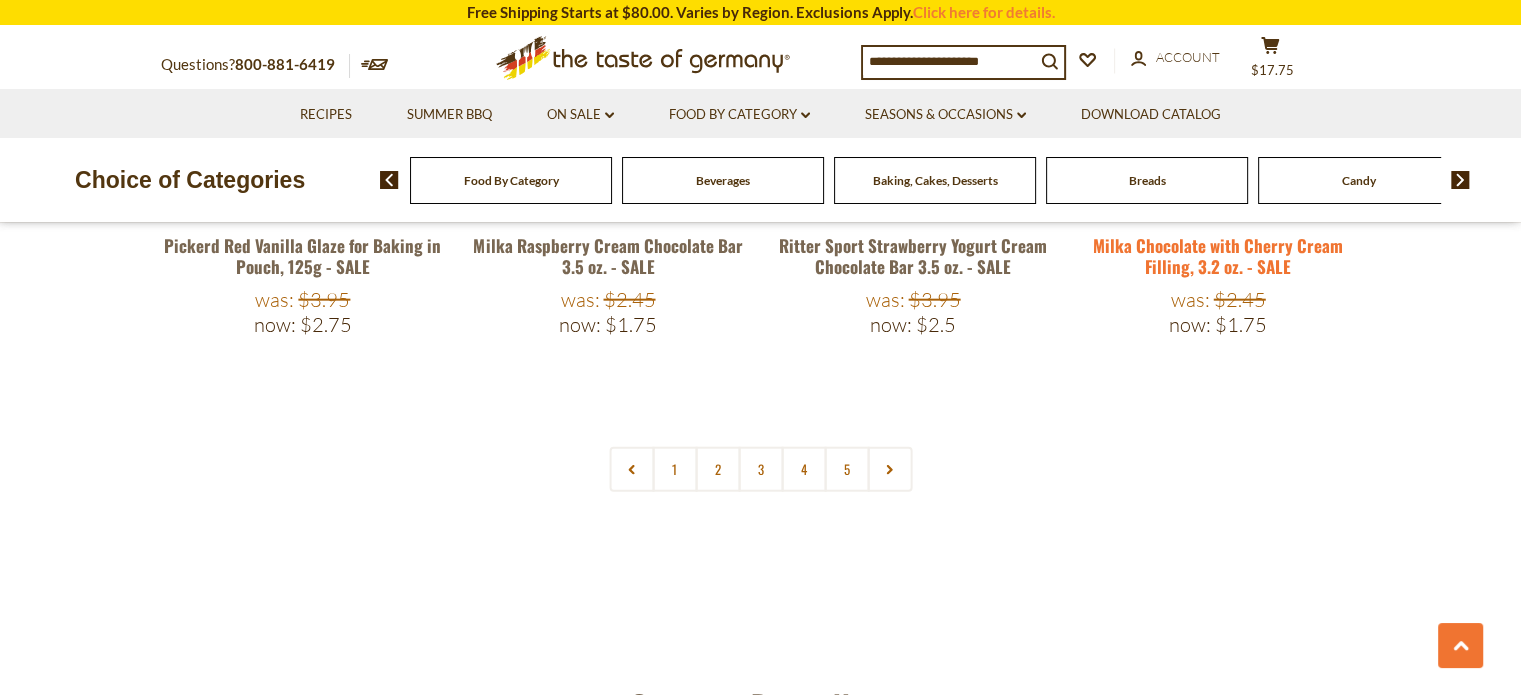 click on "Milka Chocolate with Cherry Cream Filling, 3.2 oz. - SALE" at bounding box center (1218, 256) 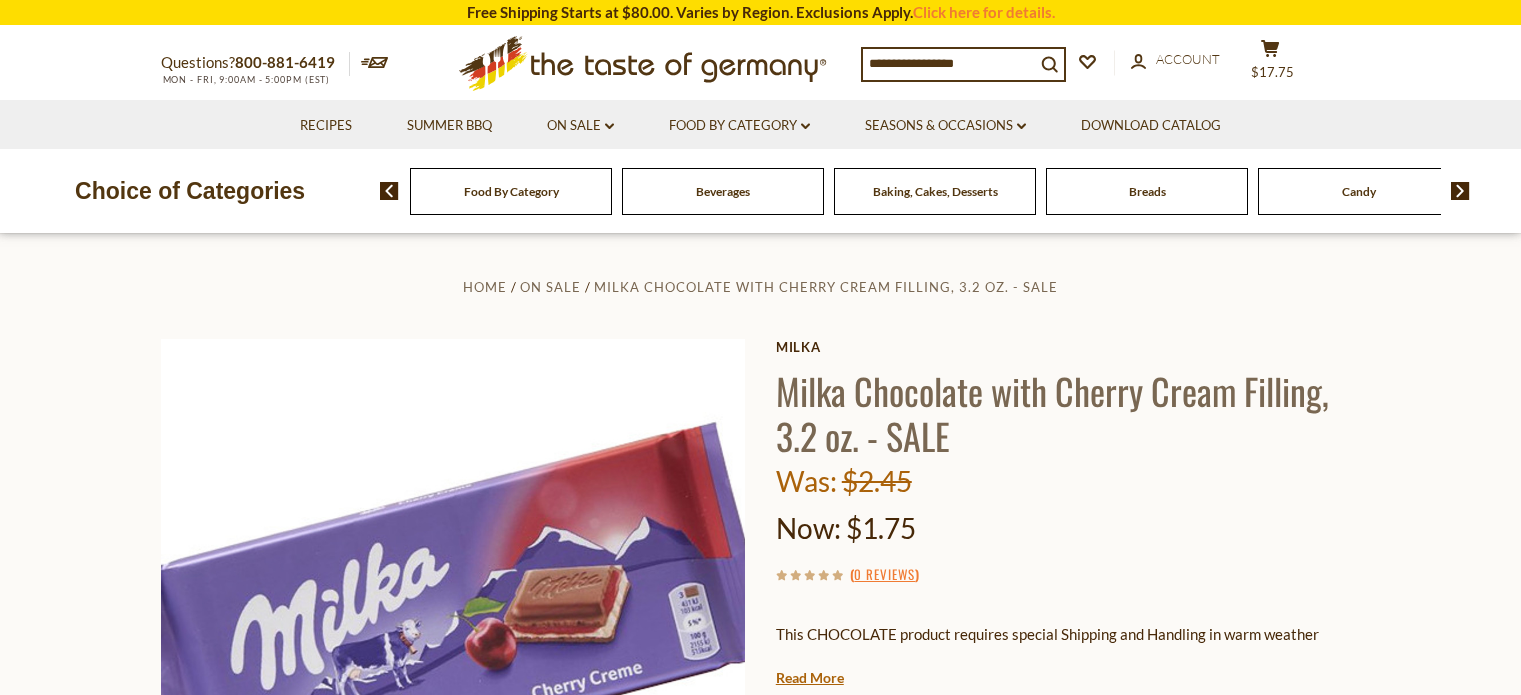 scroll, scrollTop: 0, scrollLeft: 0, axis: both 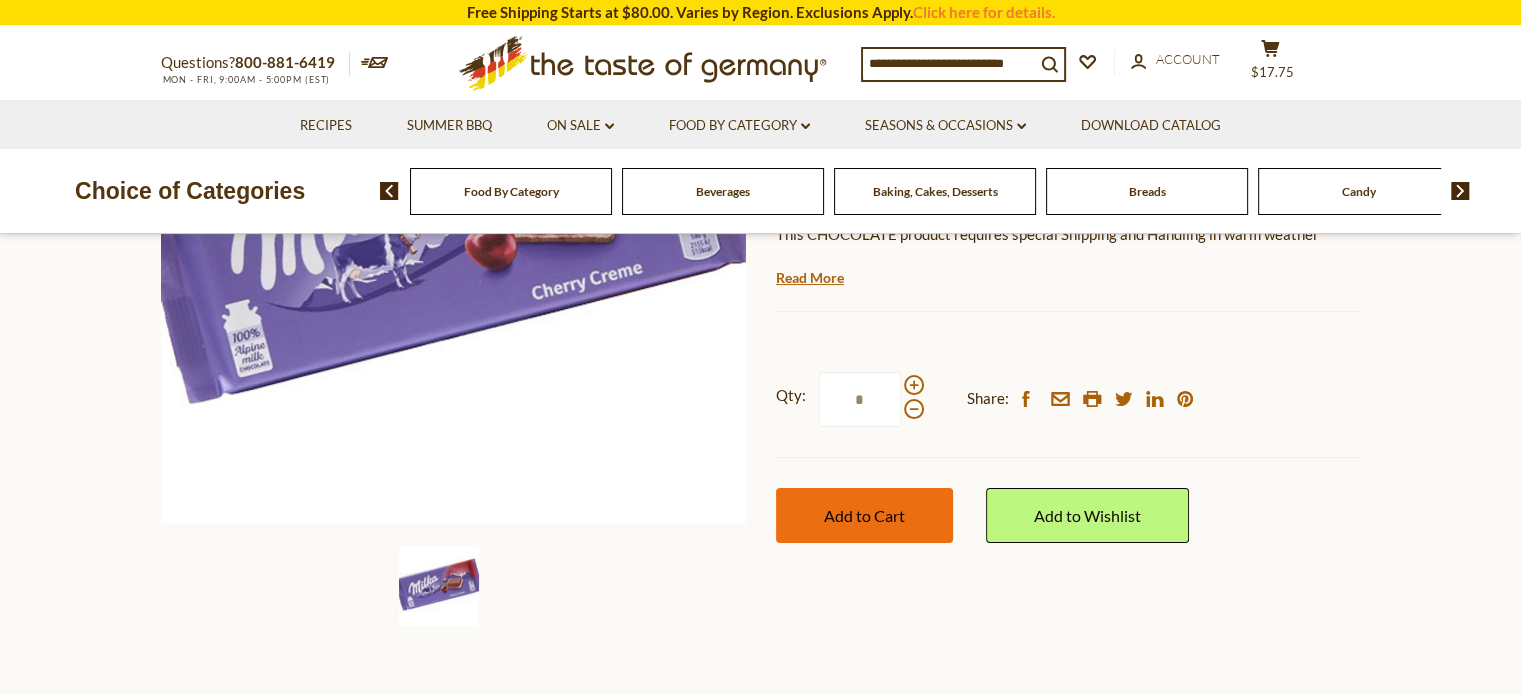 click on "Add to Cart" at bounding box center (864, 515) 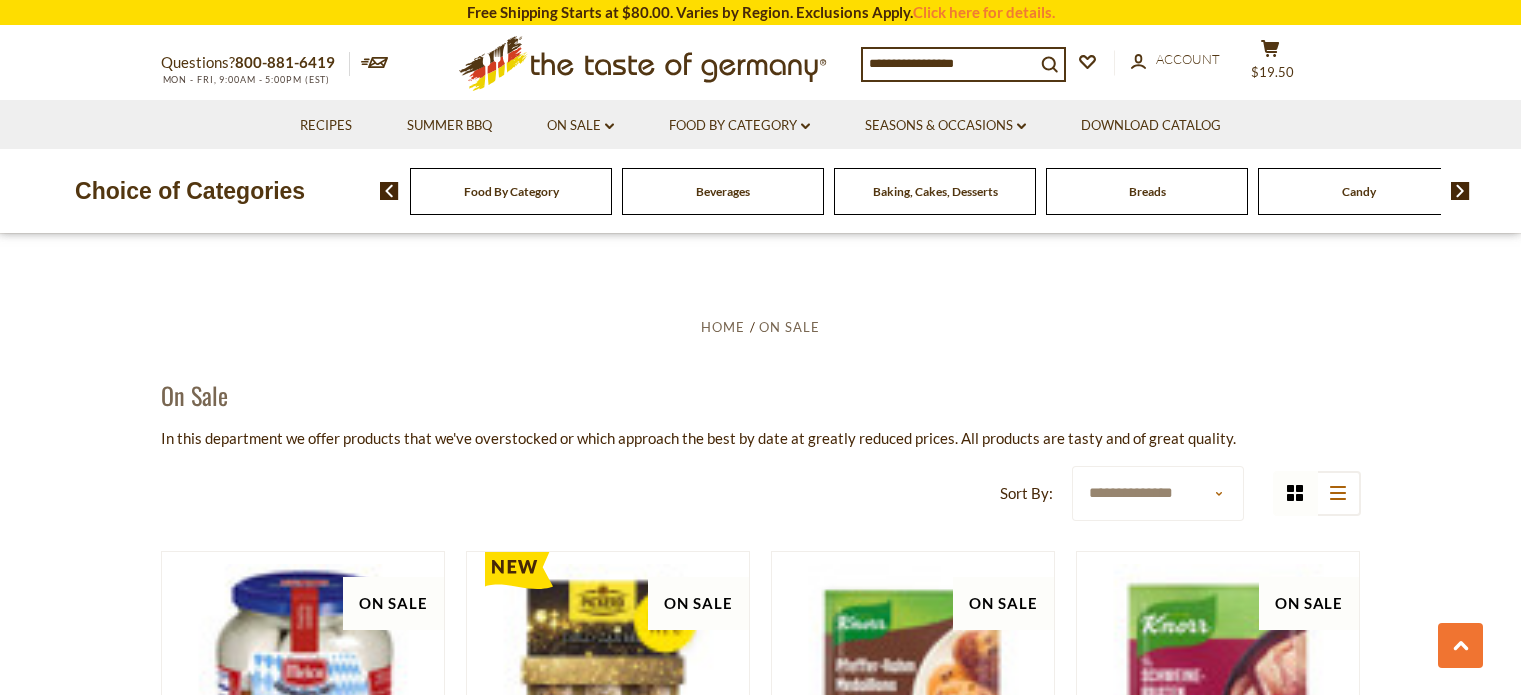 scroll, scrollTop: 4681, scrollLeft: 0, axis: vertical 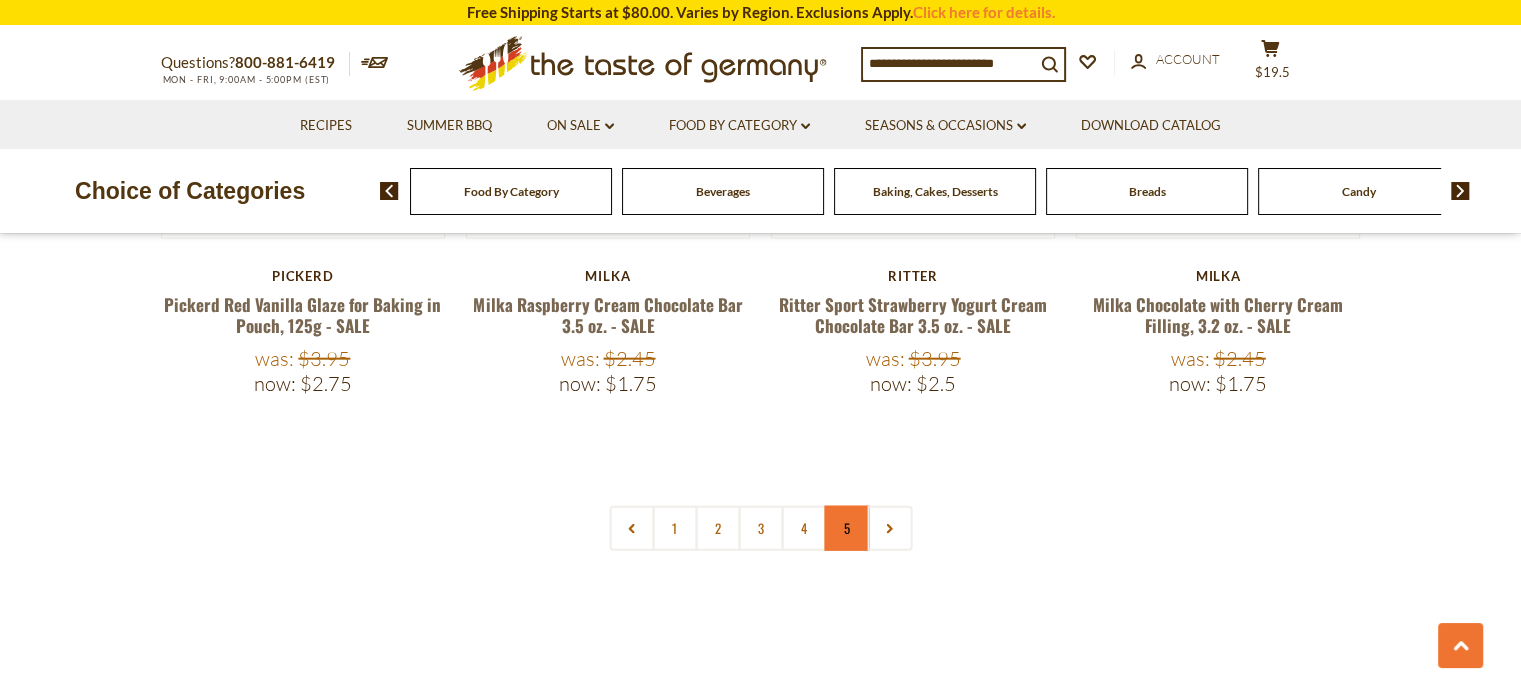 click on "5" at bounding box center (846, 528) 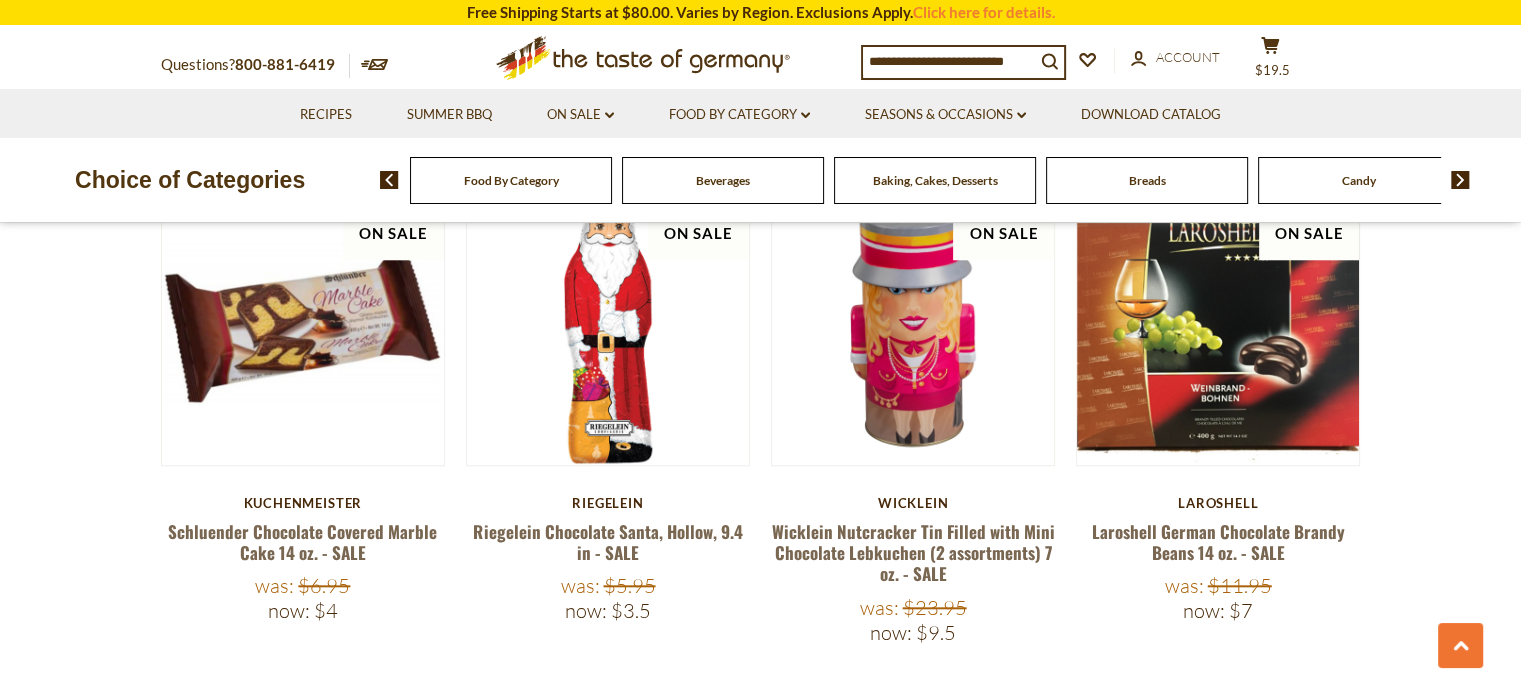 scroll, scrollTop: 1864, scrollLeft: 0, axis: vertical 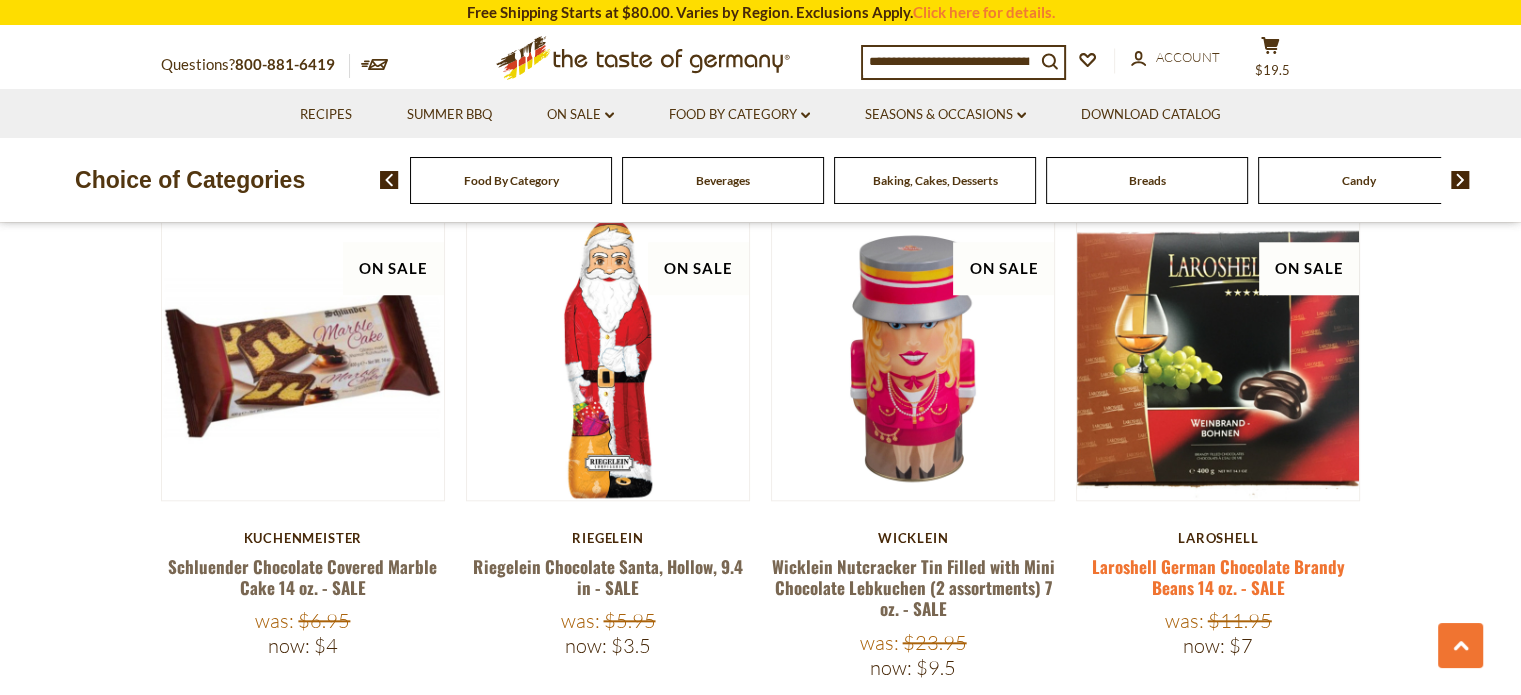 click on "Laroshell German Chocolate Brandy Beans 14 oz.  - SALE" at bounding box center [1218, 577] 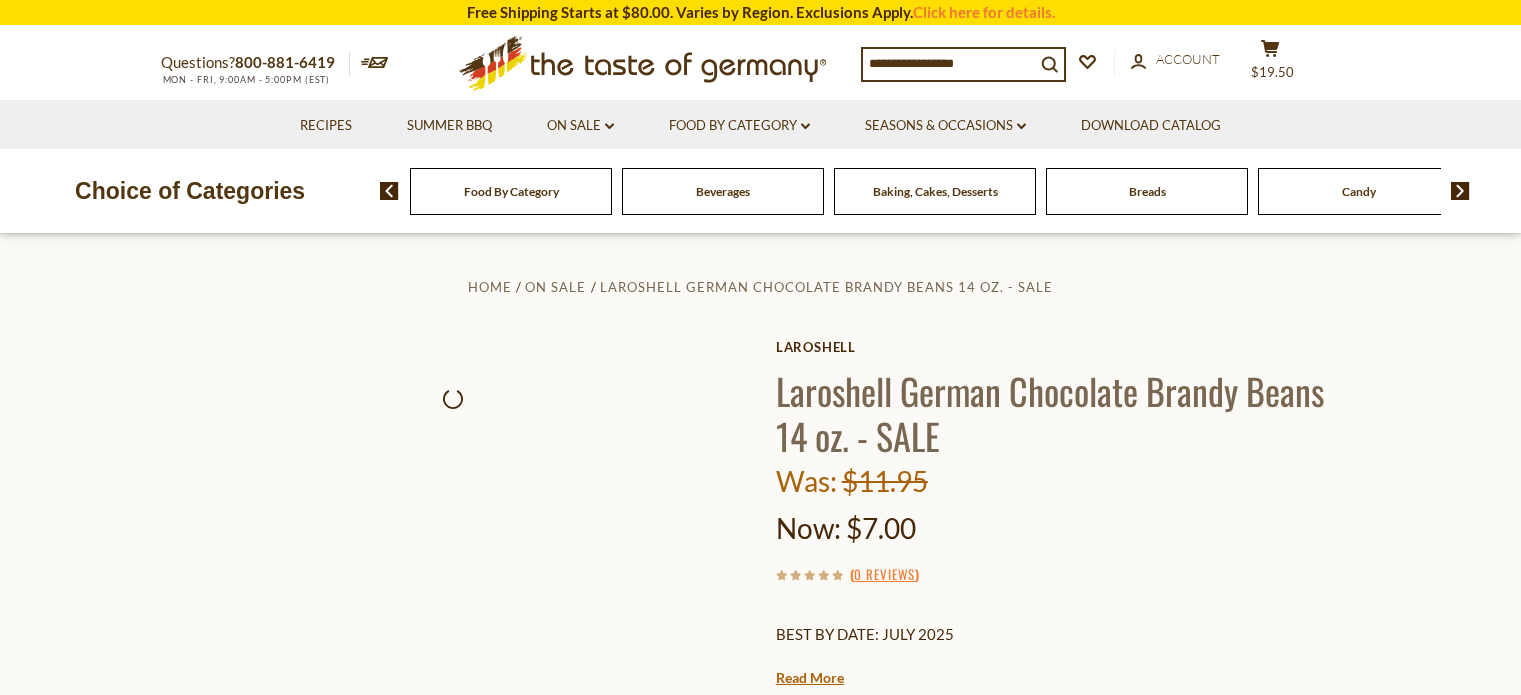 scroll, scrollTop: 0, scrollLeft: 0, axis: both 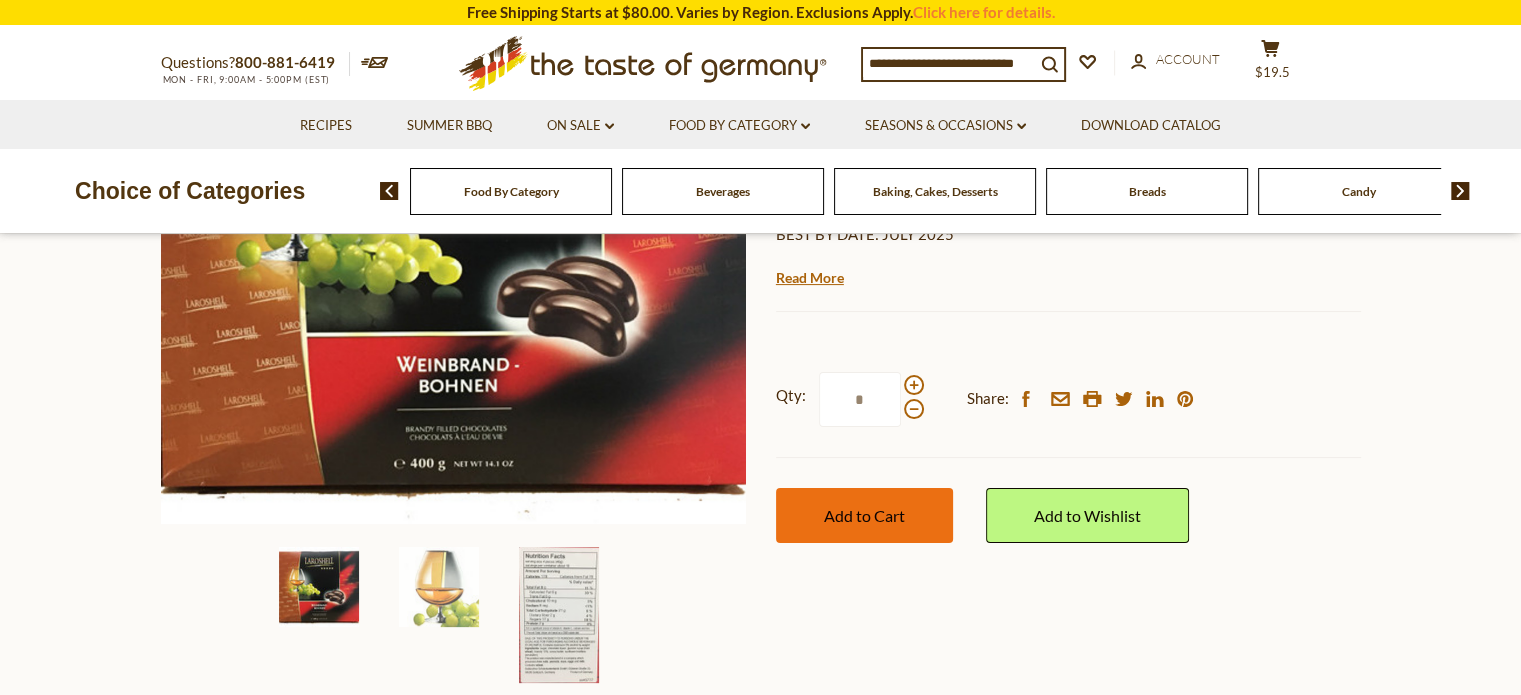 click on "Add to Cart" at bounding box center (864, 515) 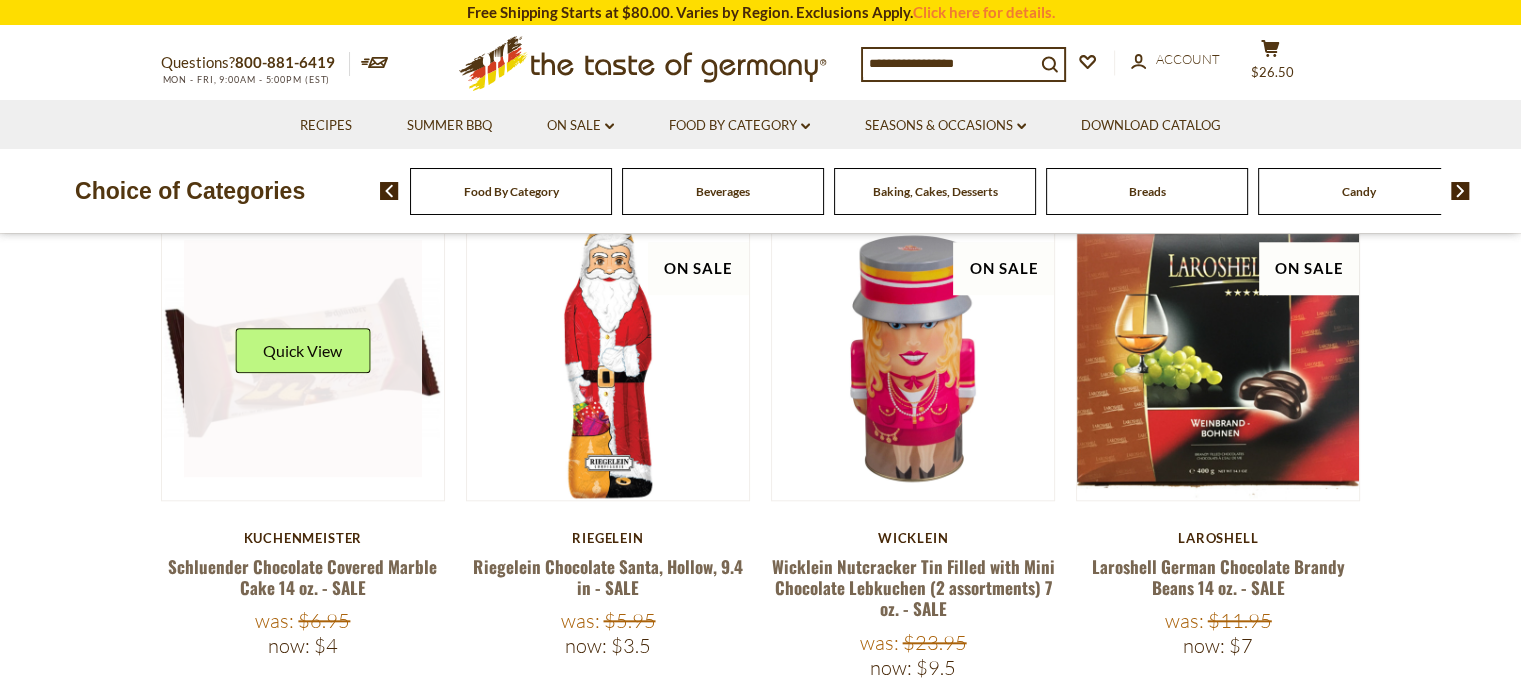 scroll, scrollTop: 1864, scrollLeft: 0, axis: vertical 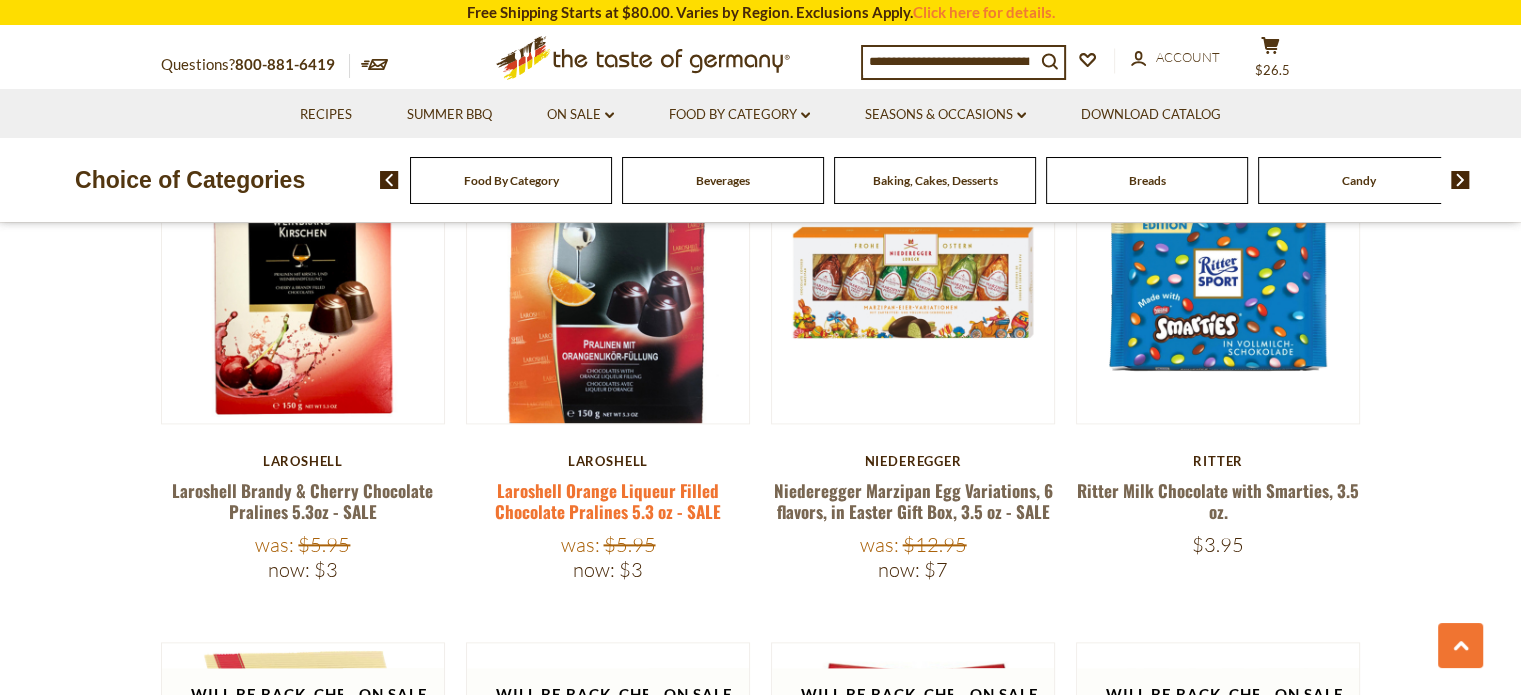click on "Laroshell Orange Liqueur Filled Chocolate Pralines 5.3 oz - SALE" at bounding box center [608, 501] 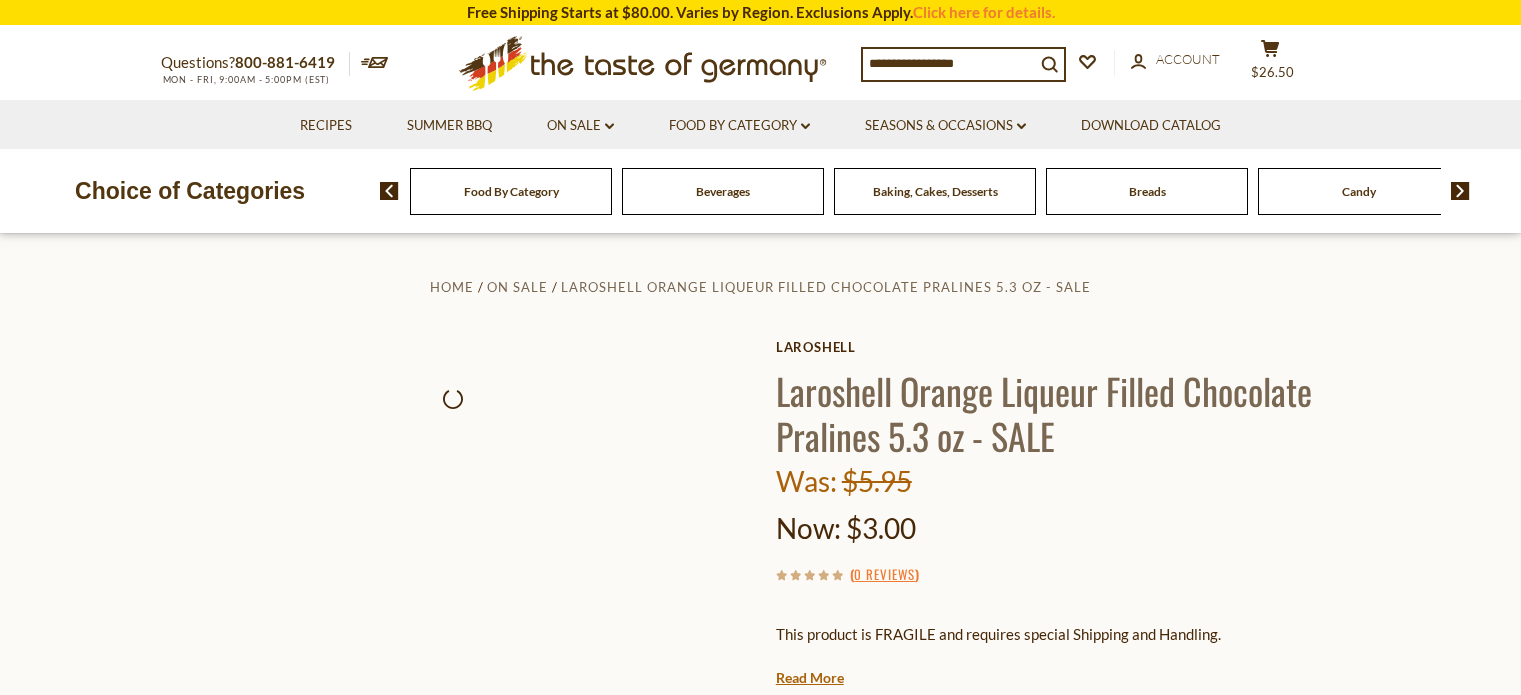 scroll, scrollTop: 0, scrollLeft: 0, axis: both 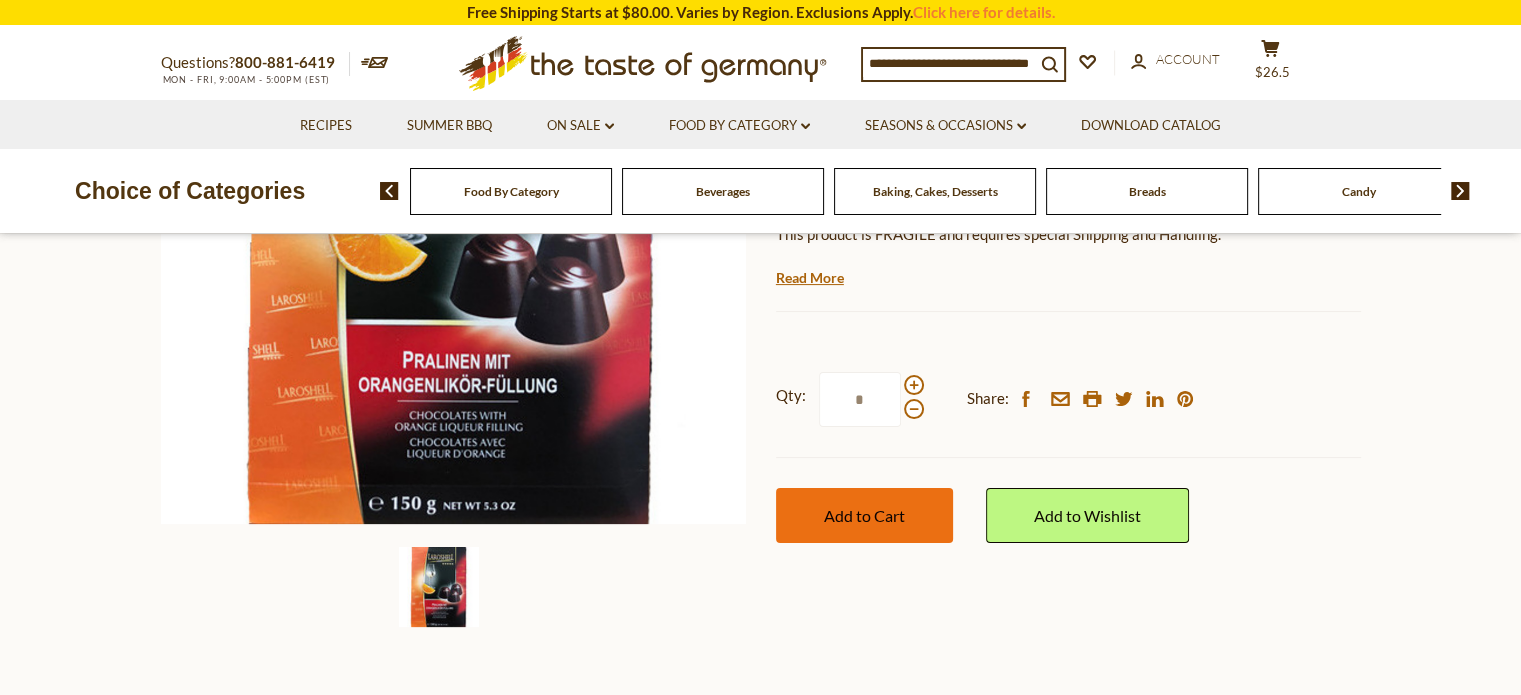 click on "Add to Cart" at bounding box center (864, 515) 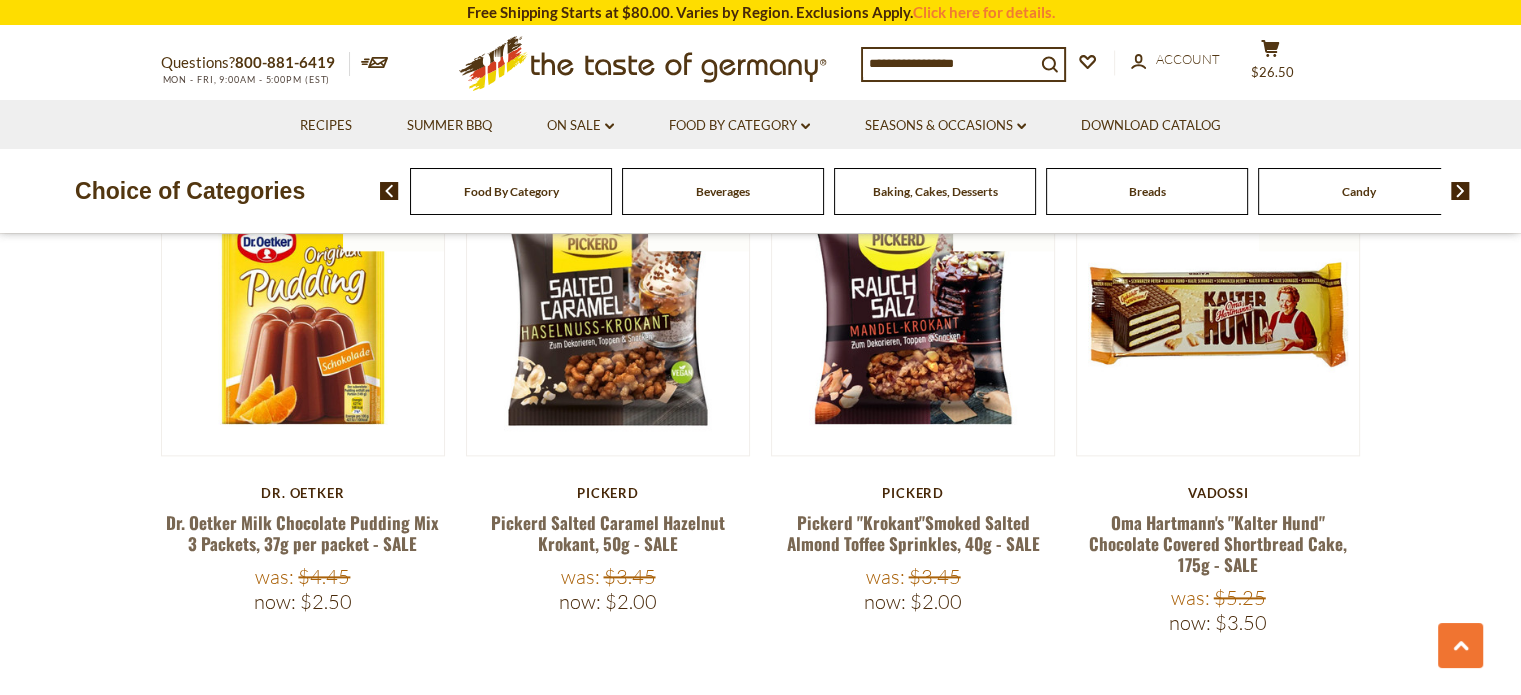 scroll, scrollTop: 2432, scrollLeft: 0, axis: vertical 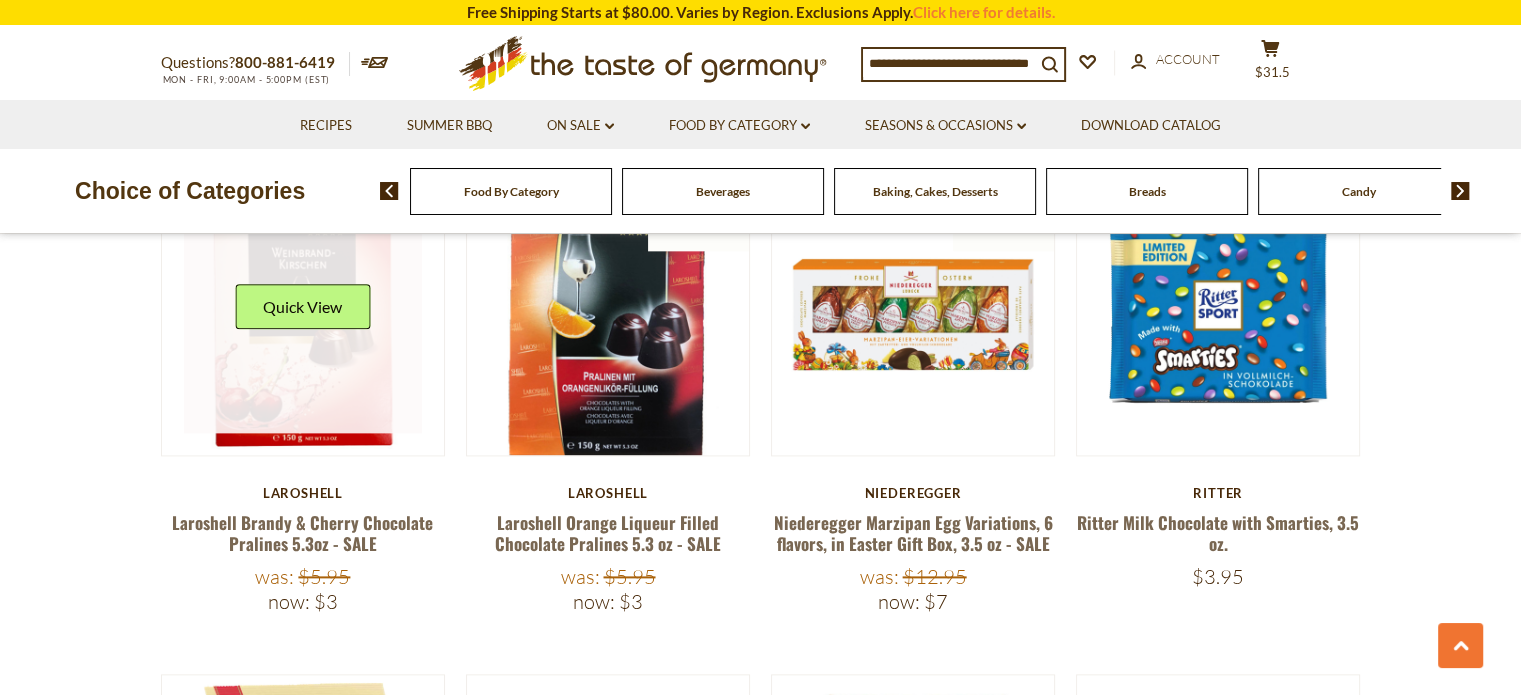 click at bounding box center [303, 314] 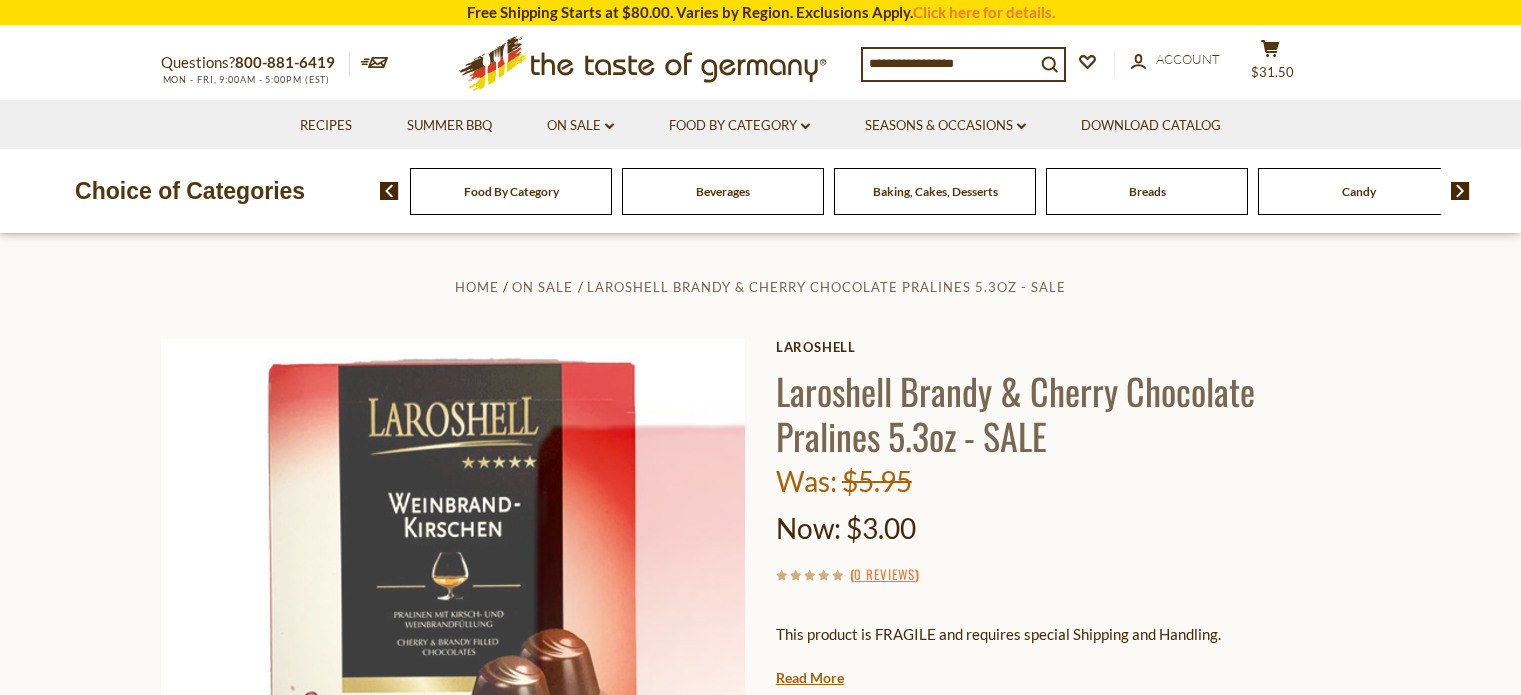 scroll, scrollTop: 0, scrollLeft: 0, axis: both 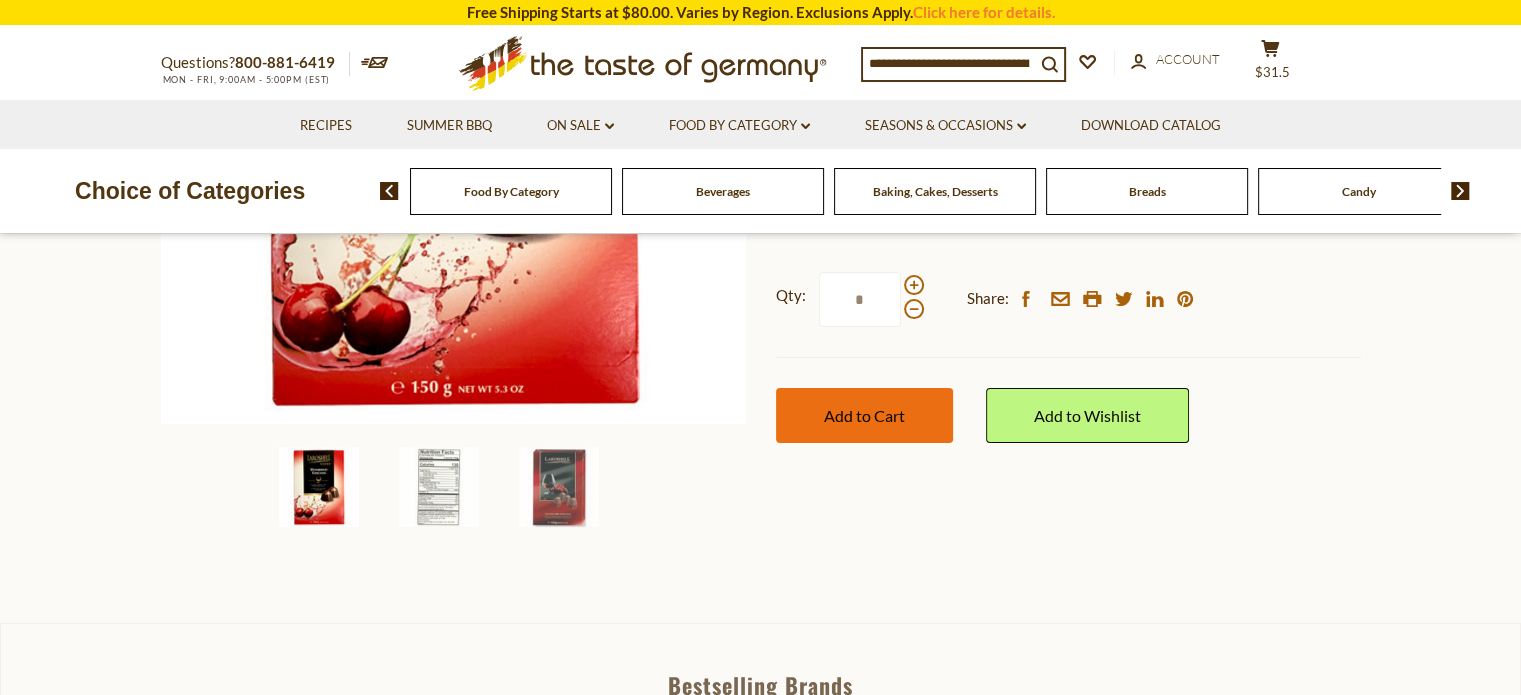click on "Add to Cart" at bounding box center (864, 415) 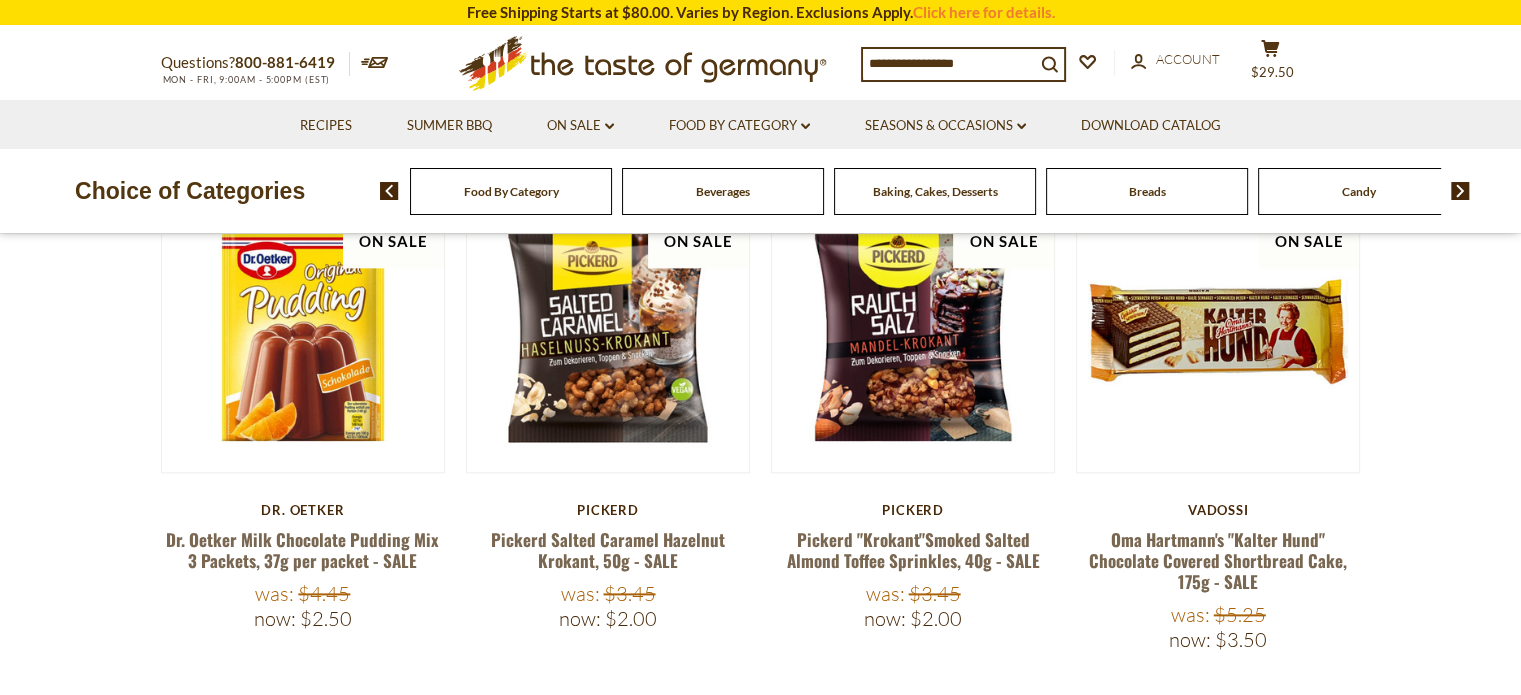 scroll, scrollTop: 2415, scrollLeft: 0, axis: vertical 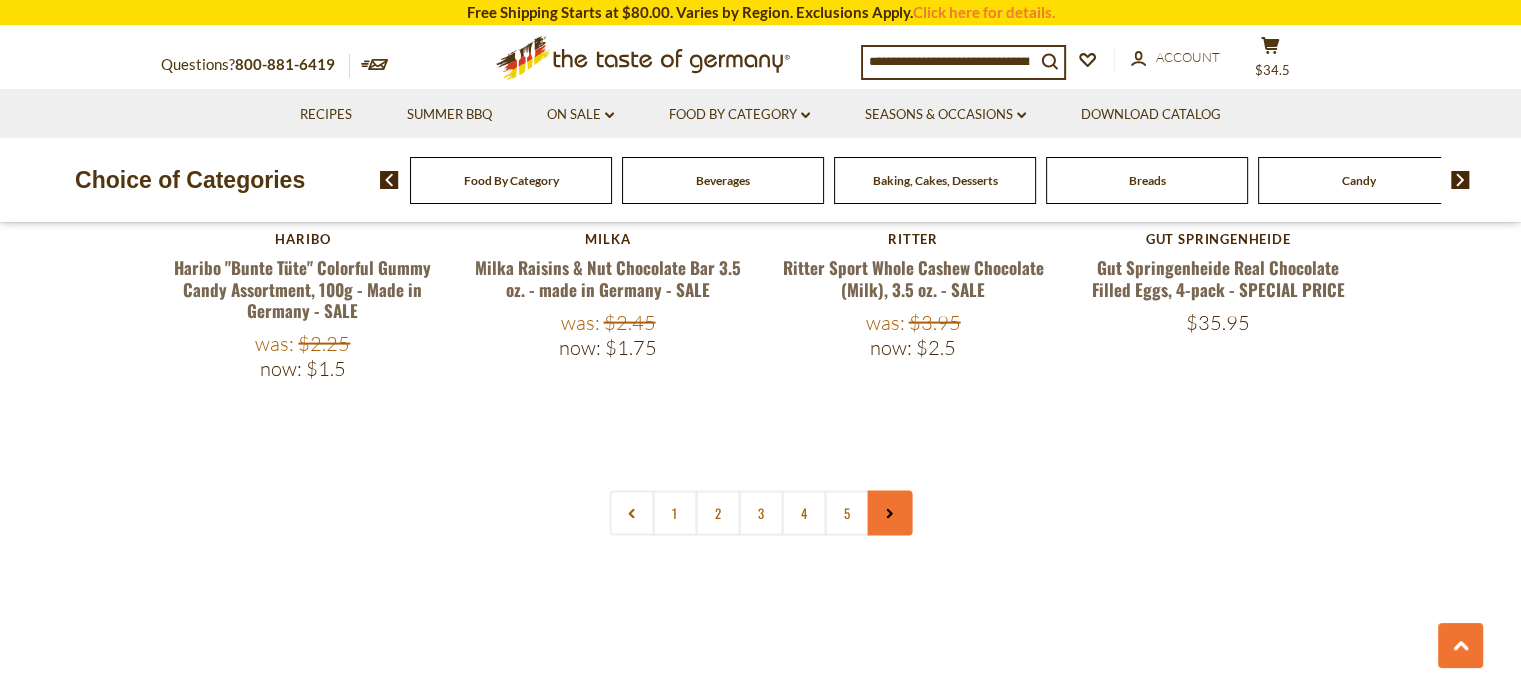 click at bounding box center [889, 513] 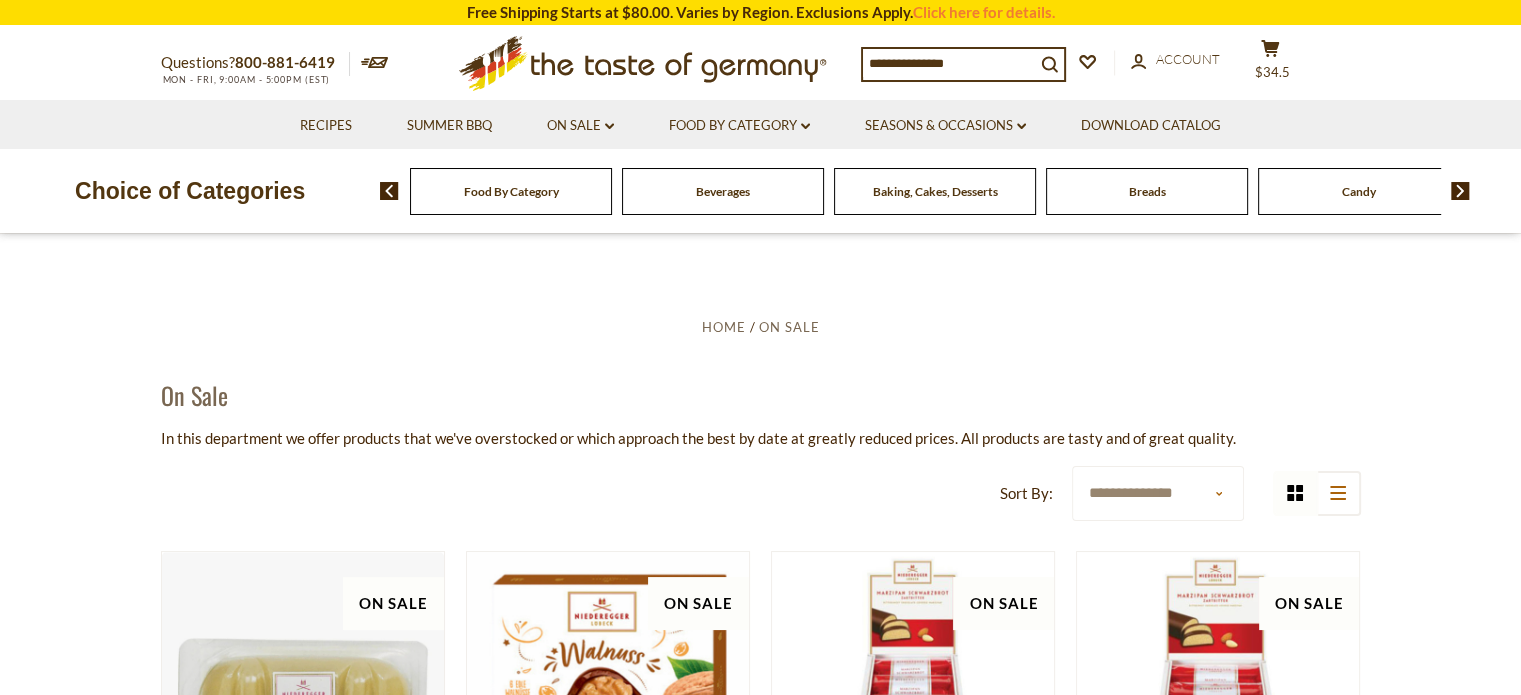 click on "Breads" at bounding box center (1147, 191) 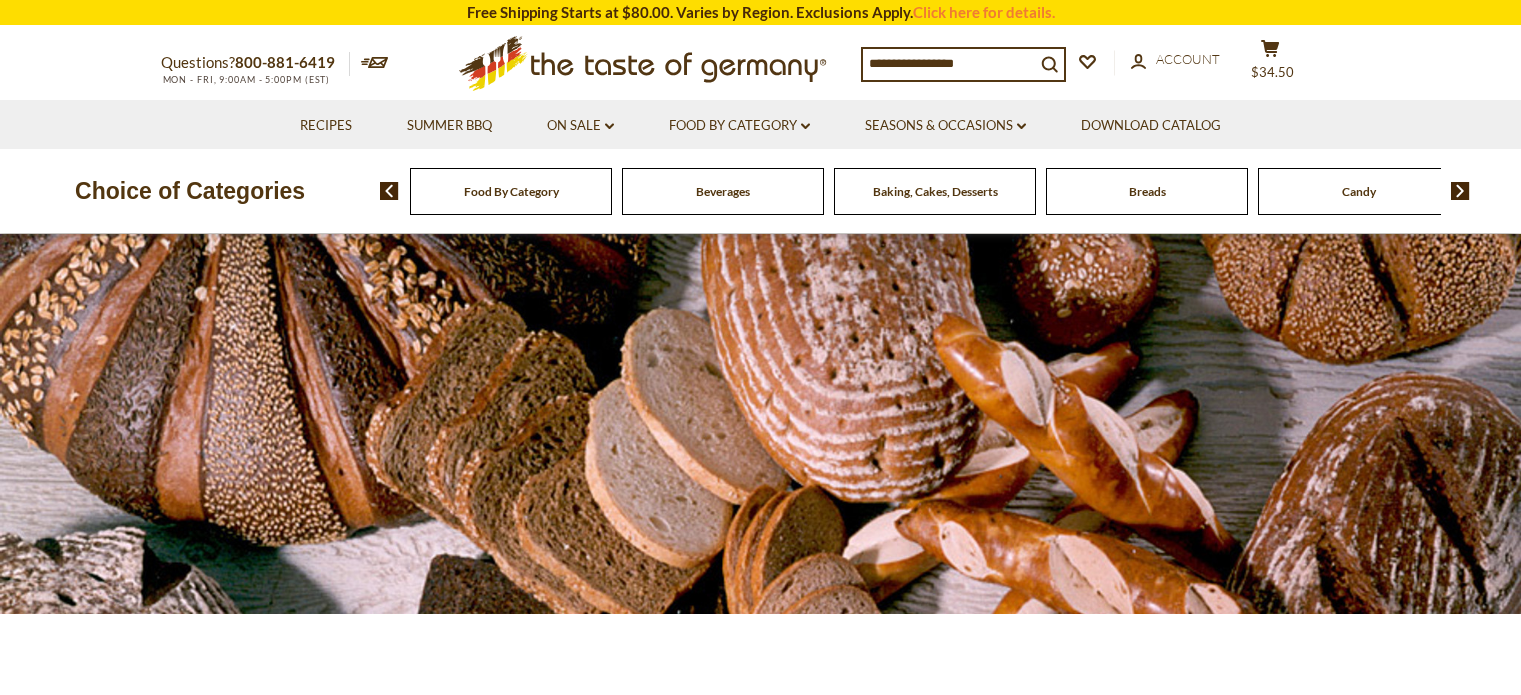 scroll, scrollTop: 0, scrollLeft: 0, axis: both 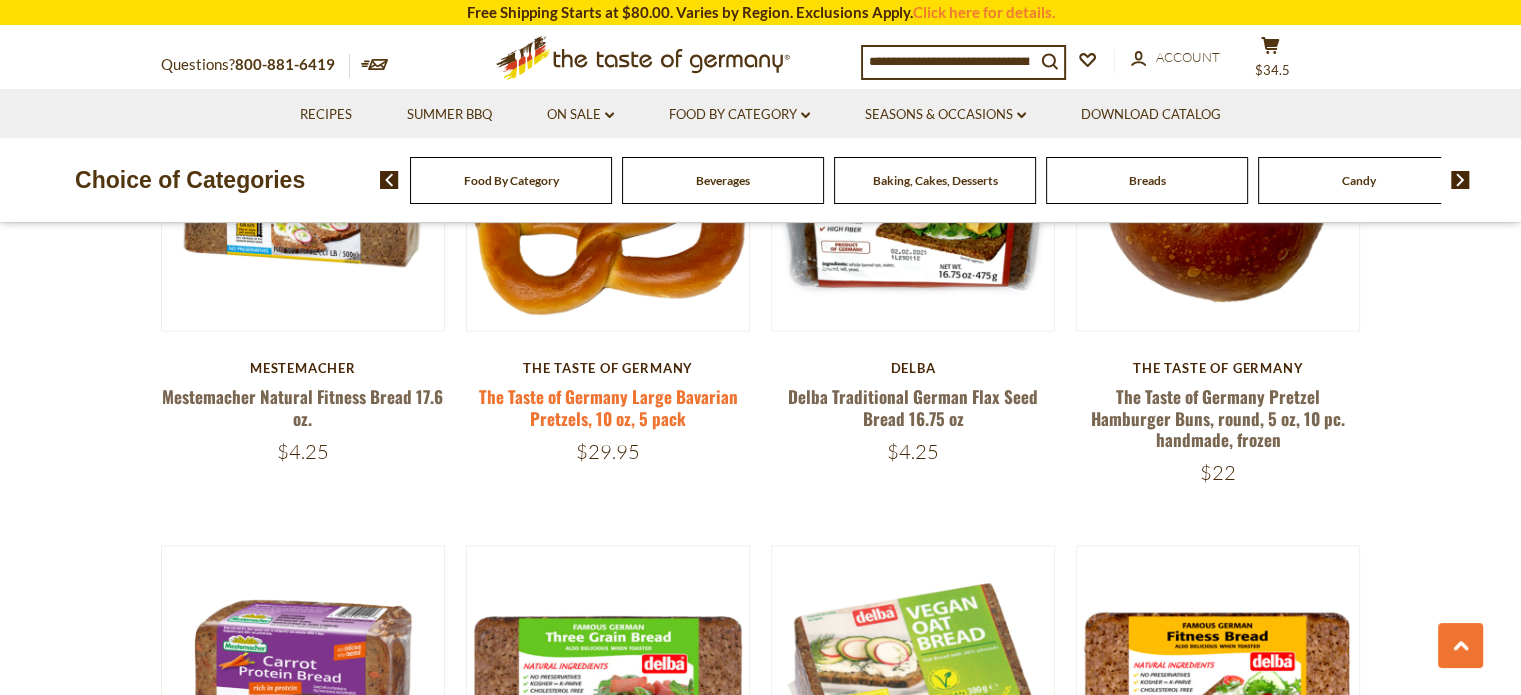 click on "The Taste of Germany Large Bavarian Pretzels, 10 oz, 5 pack" at bounding box center (607, 407) 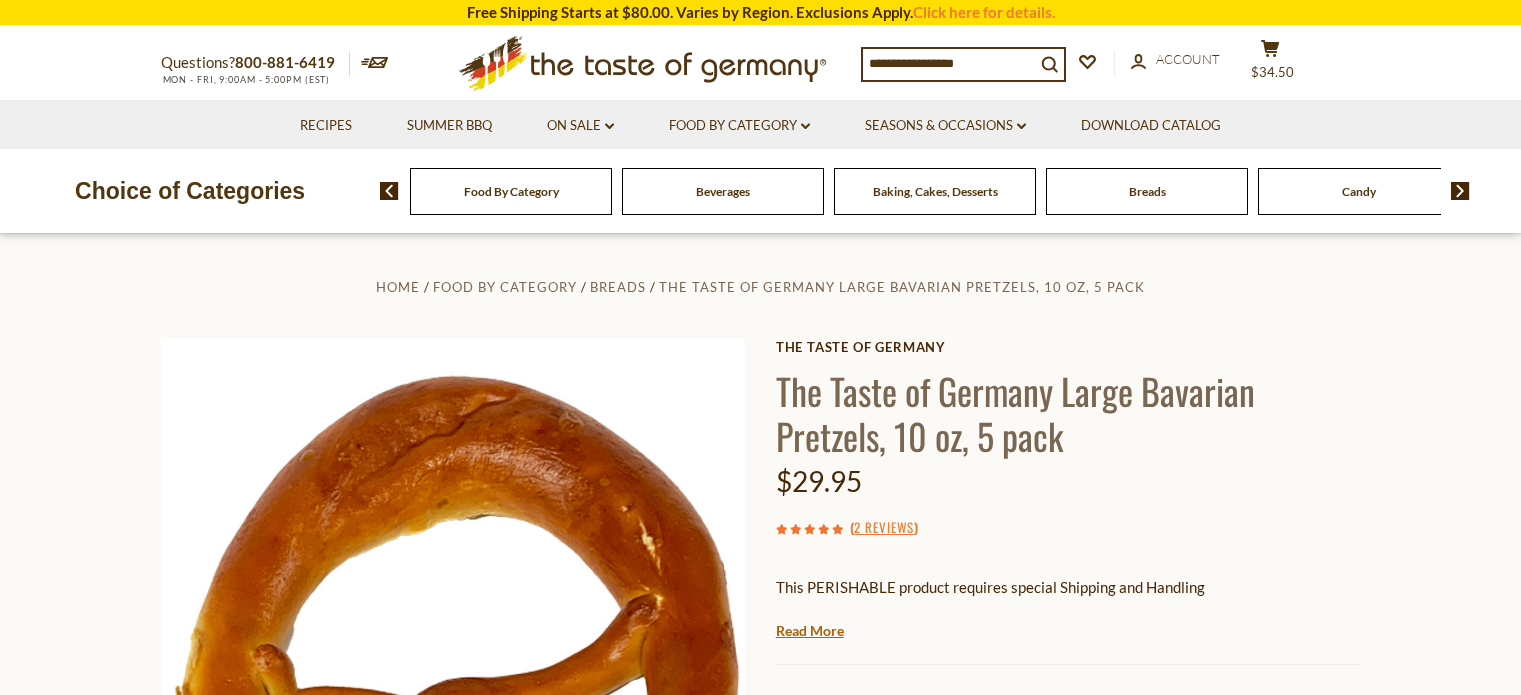 scroll, scrollTop: 0, scrollLeft: 0, axis: both 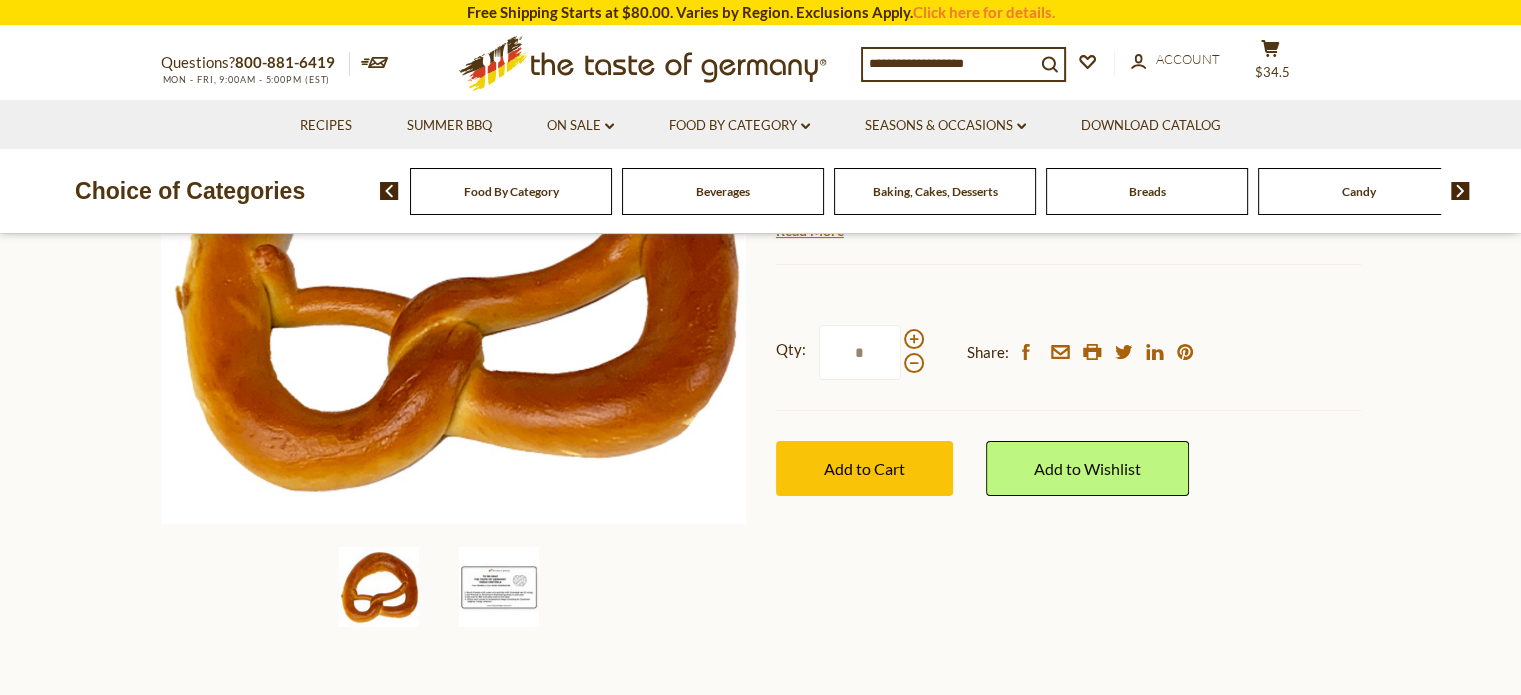 click at bounding box center (499, 587) 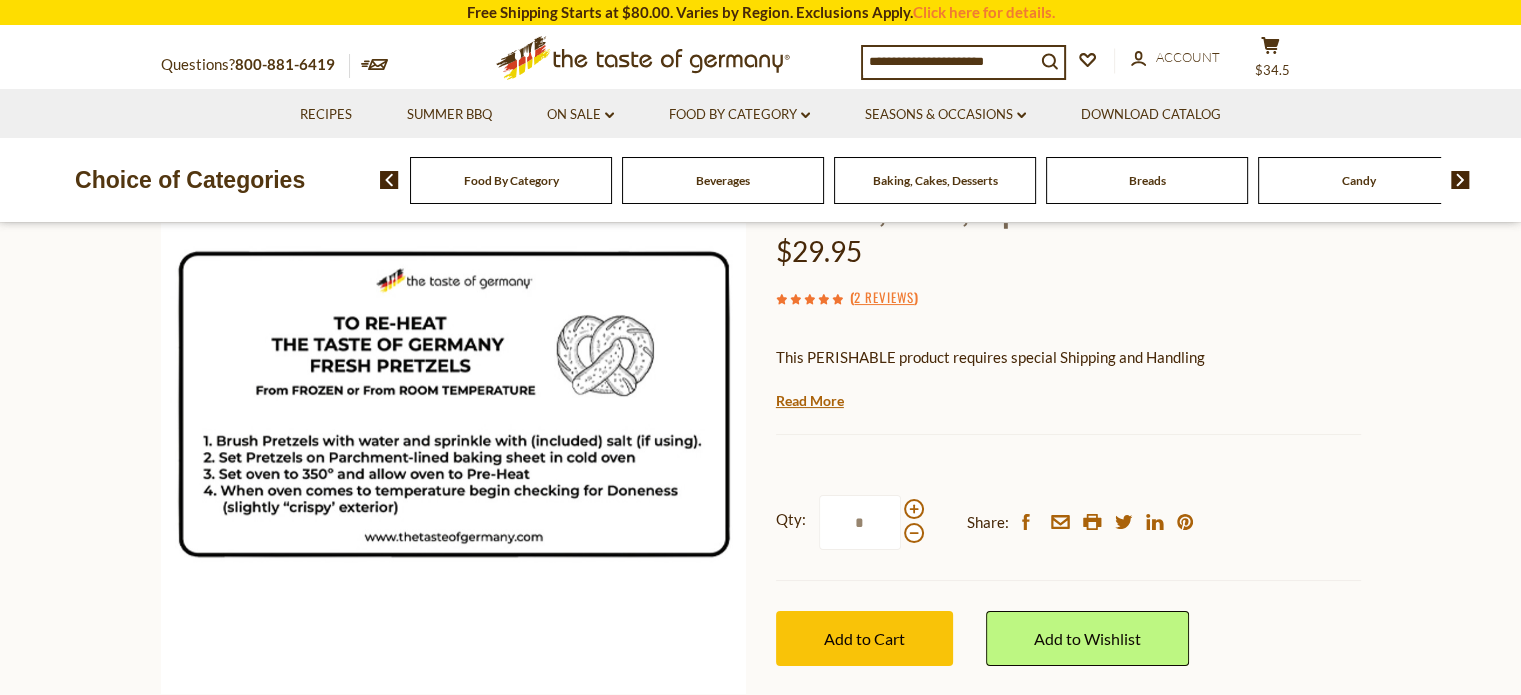 scroll, scrollTop: 300, scrollLeft: 0, axis: vertical 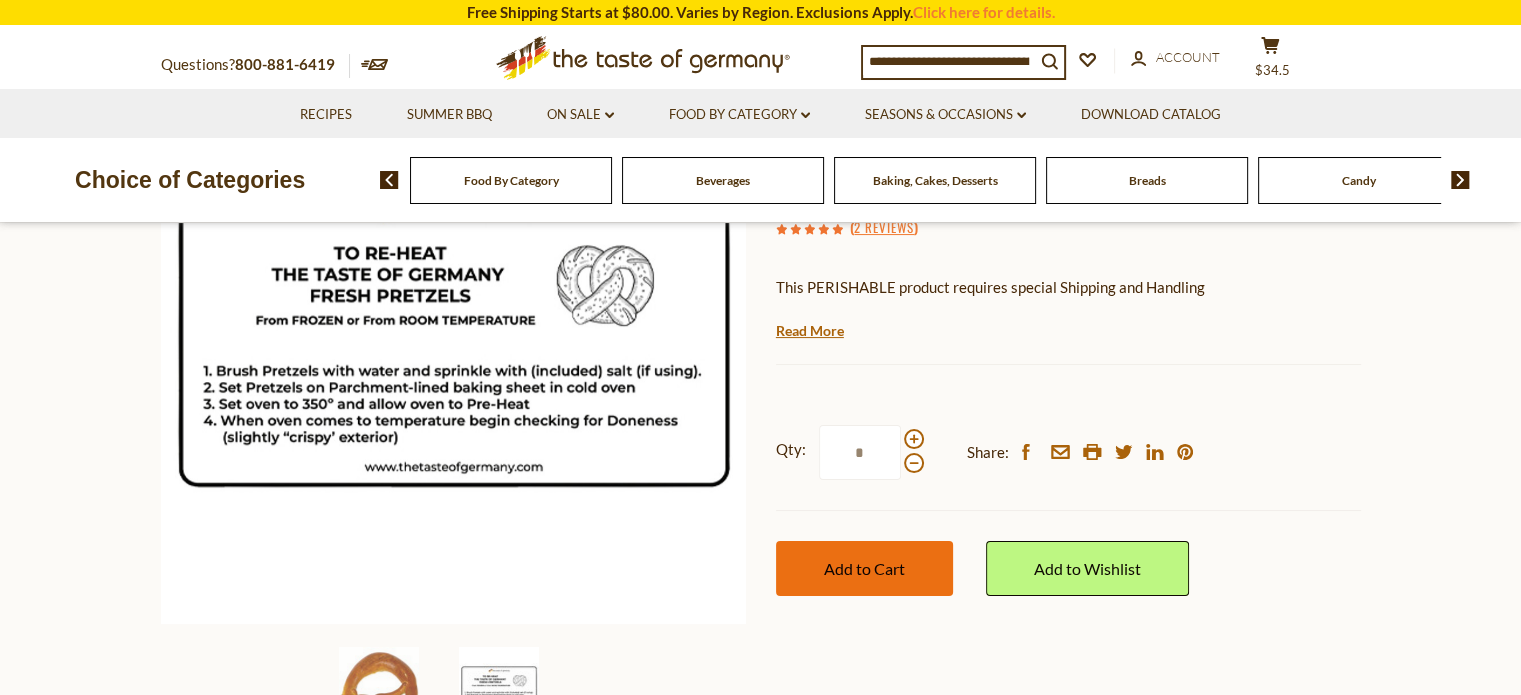 click on "Add to Cart" at bounding box center [864, 568] 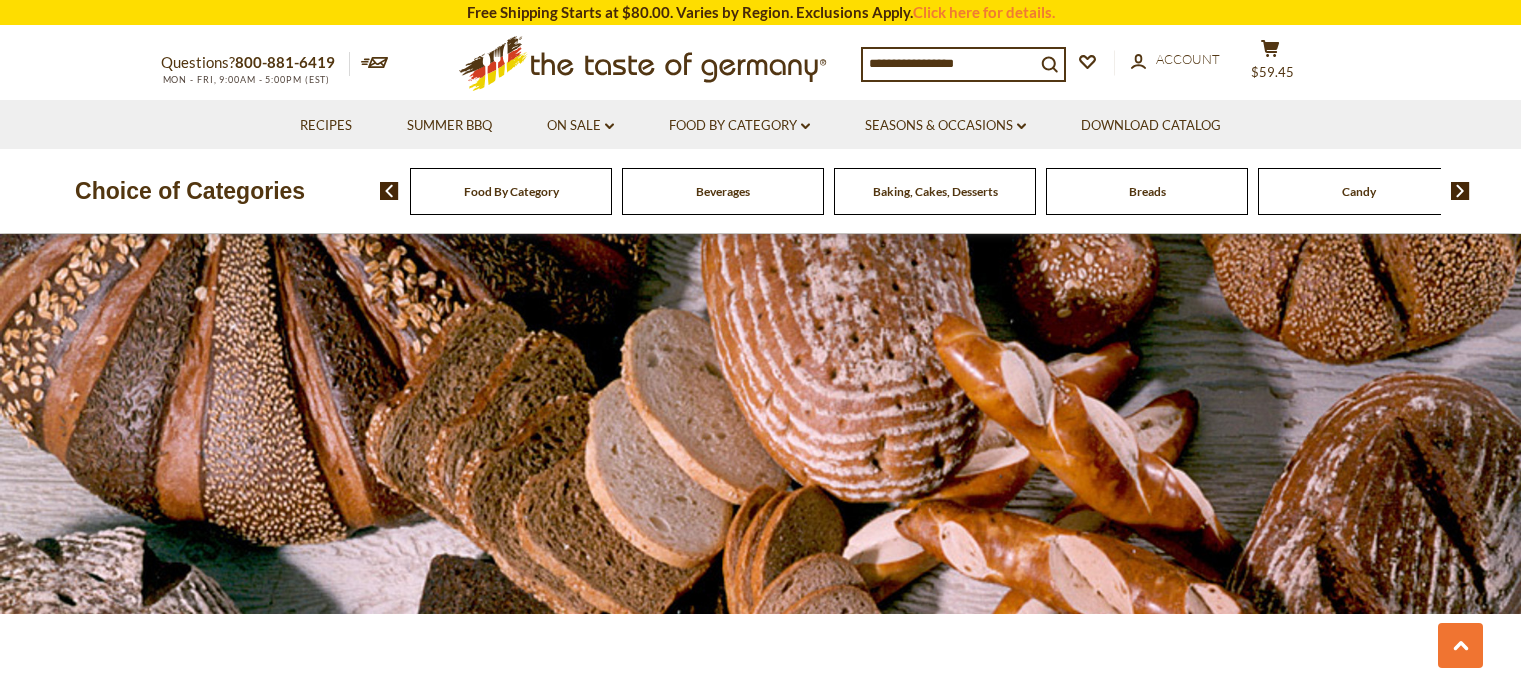 scroll, scrollTop: 2623, scrollLeft: 0, axis: vertical 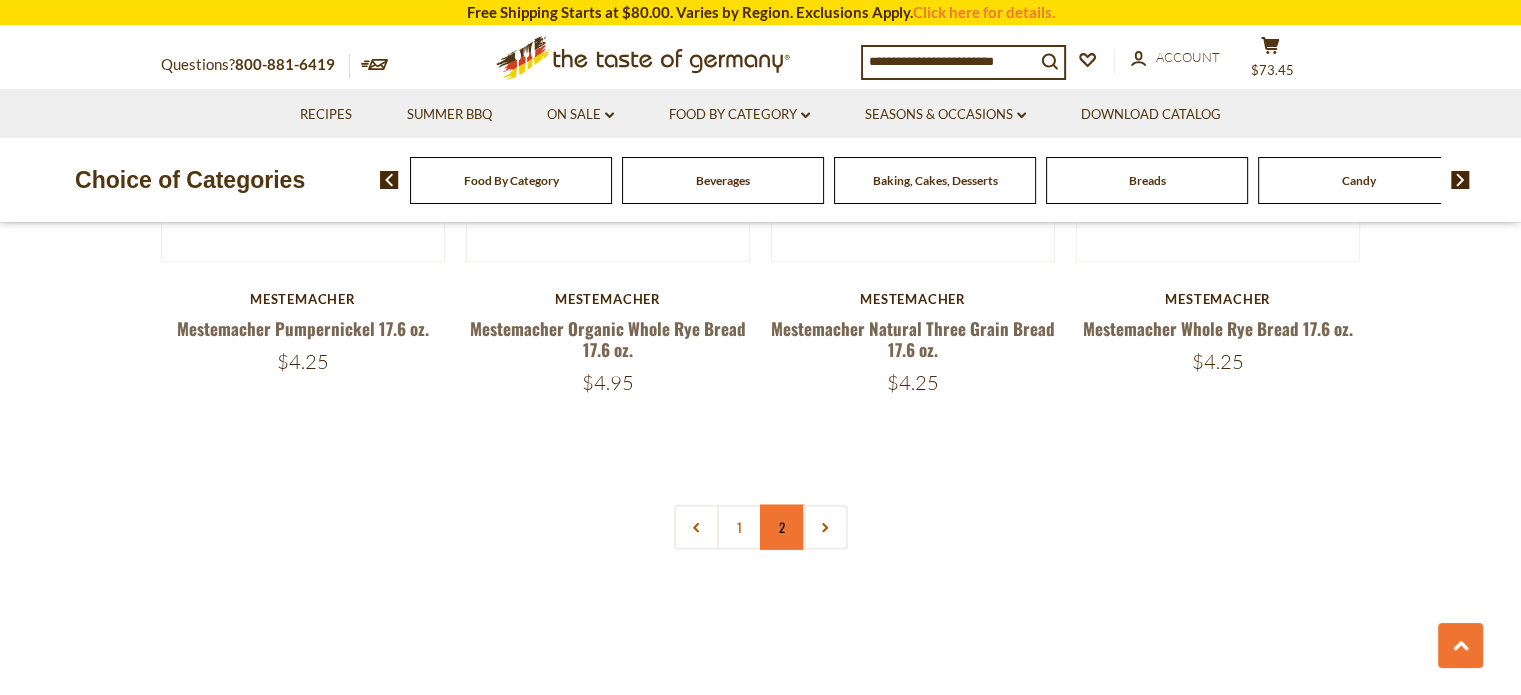 click on "2" at bounding box center (782, 527) 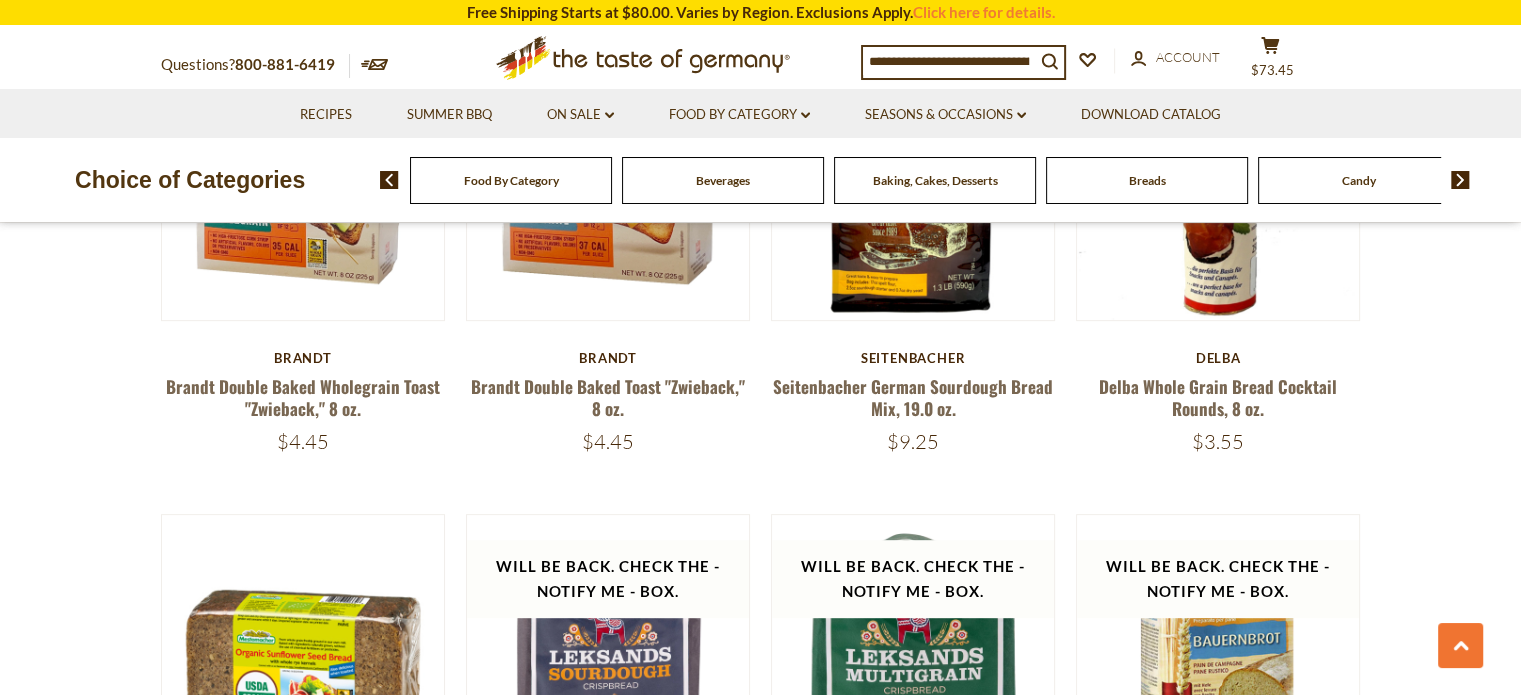 scroll, scrollTop: 544, scrollLeft: 0, axis: vertical 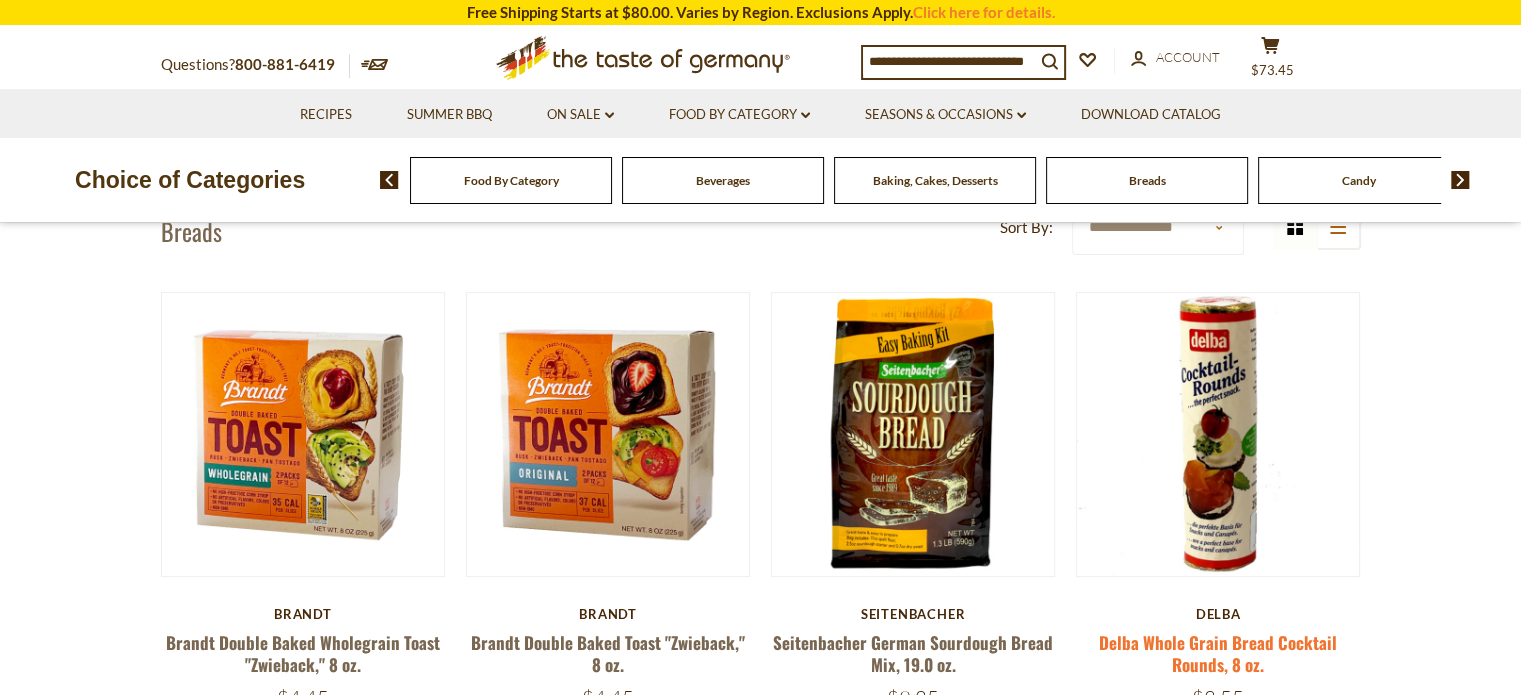 click on "Delba Whole Grain Bread Cocktail Rounds, 8 oz." at bounding box center (1218, 653) 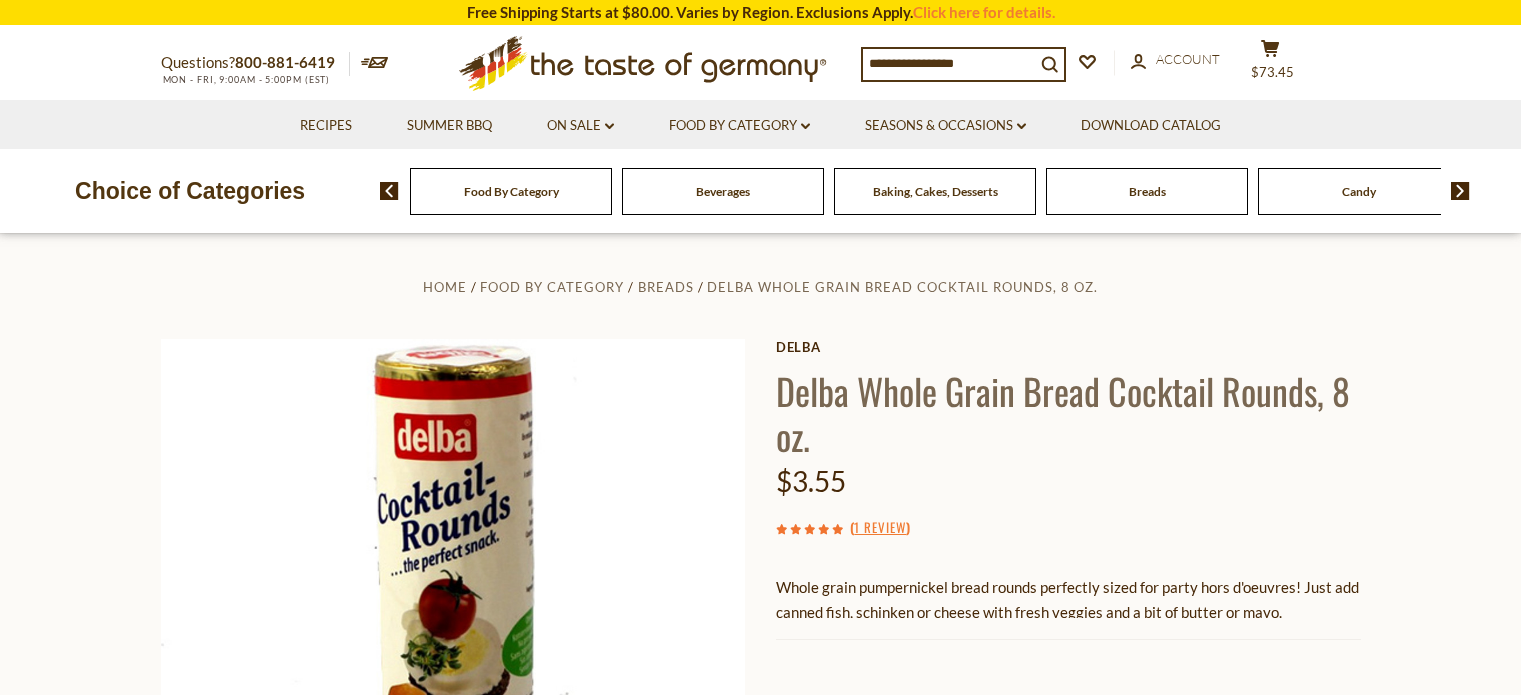 scroll, scrollTop: 0, scrollLeft: 0, axis: both 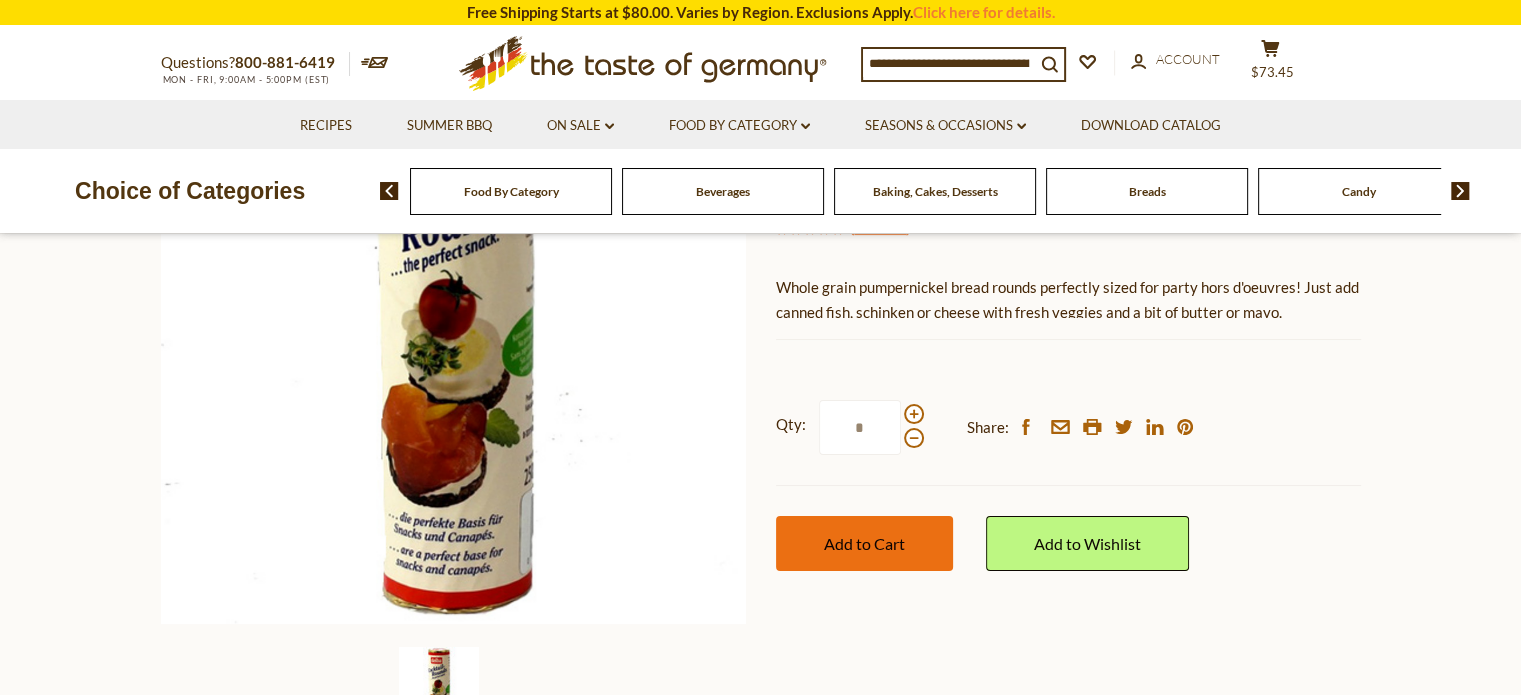 click on "Add to Cart" at bounding box center [864, 543] 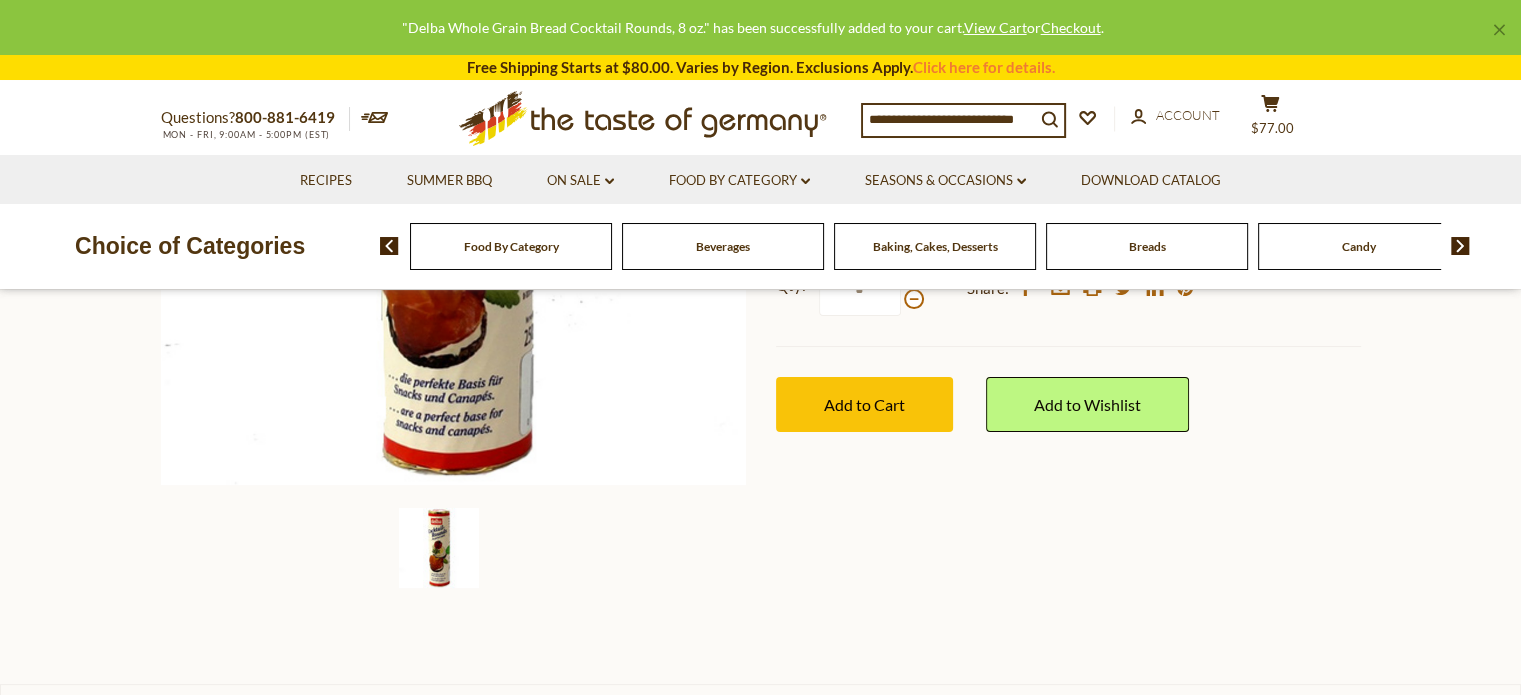 scroll, scrollTop: 600, scrollLeft: 0, axis: vertical 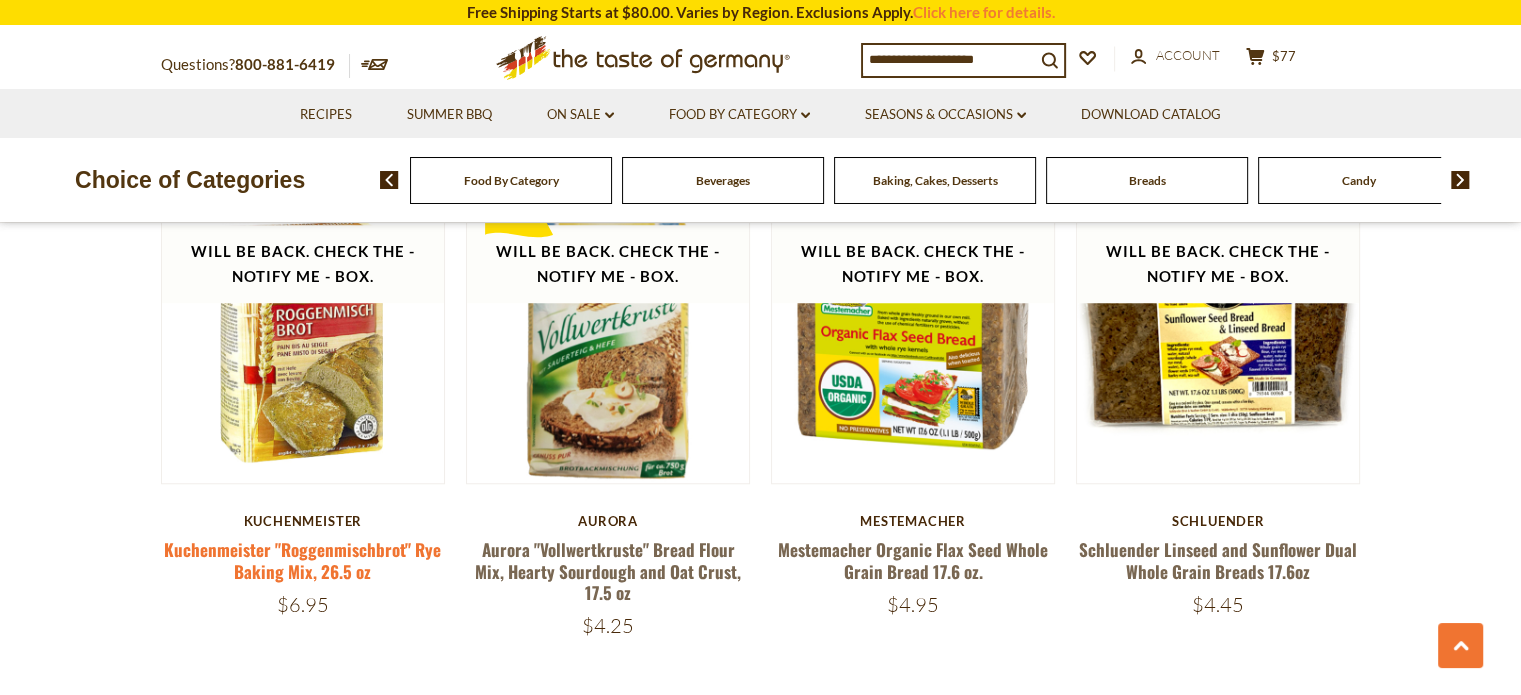 click on "Kuchenmeister "Roggenmischbrot" Rye Baking Mix,  26.5 oz" at bounding box center [302, 560] 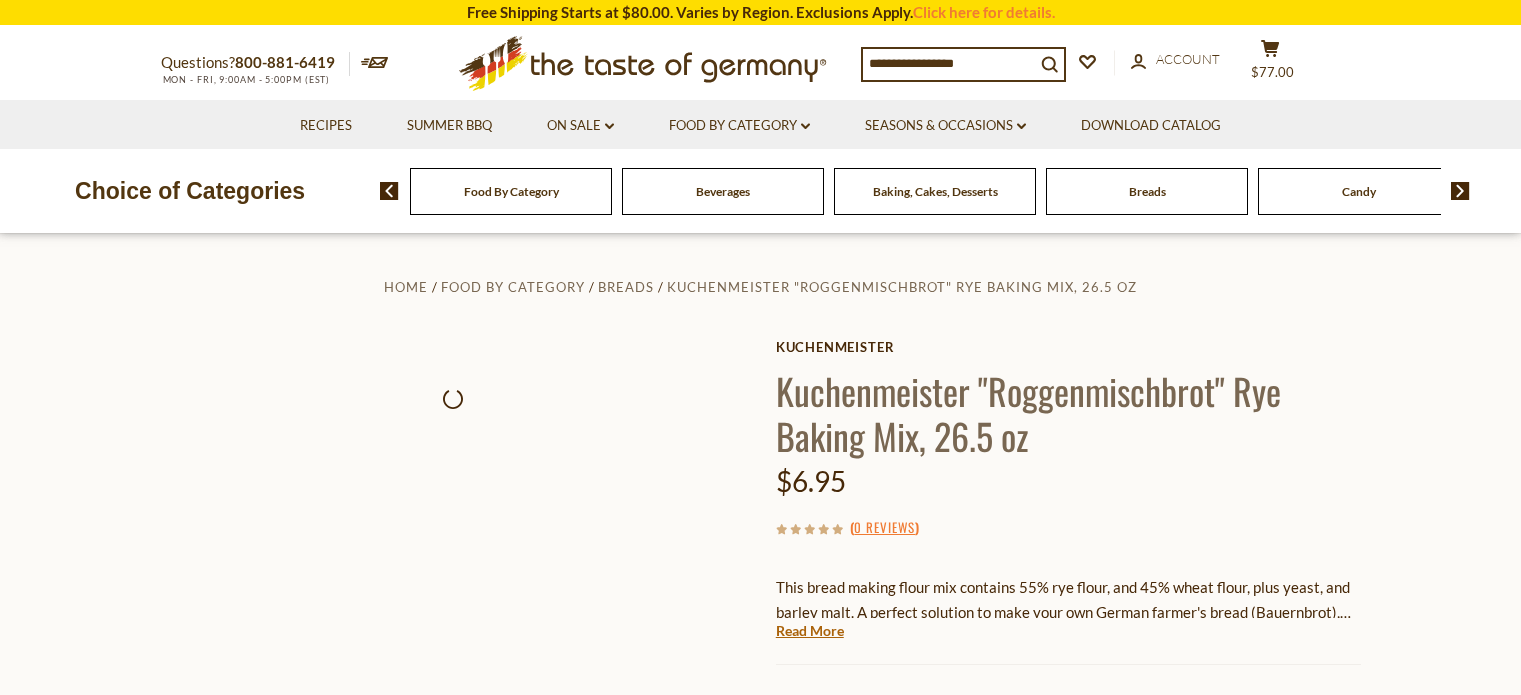 scroll, scrollTop: 0, scrollLeft: 0, axis: both 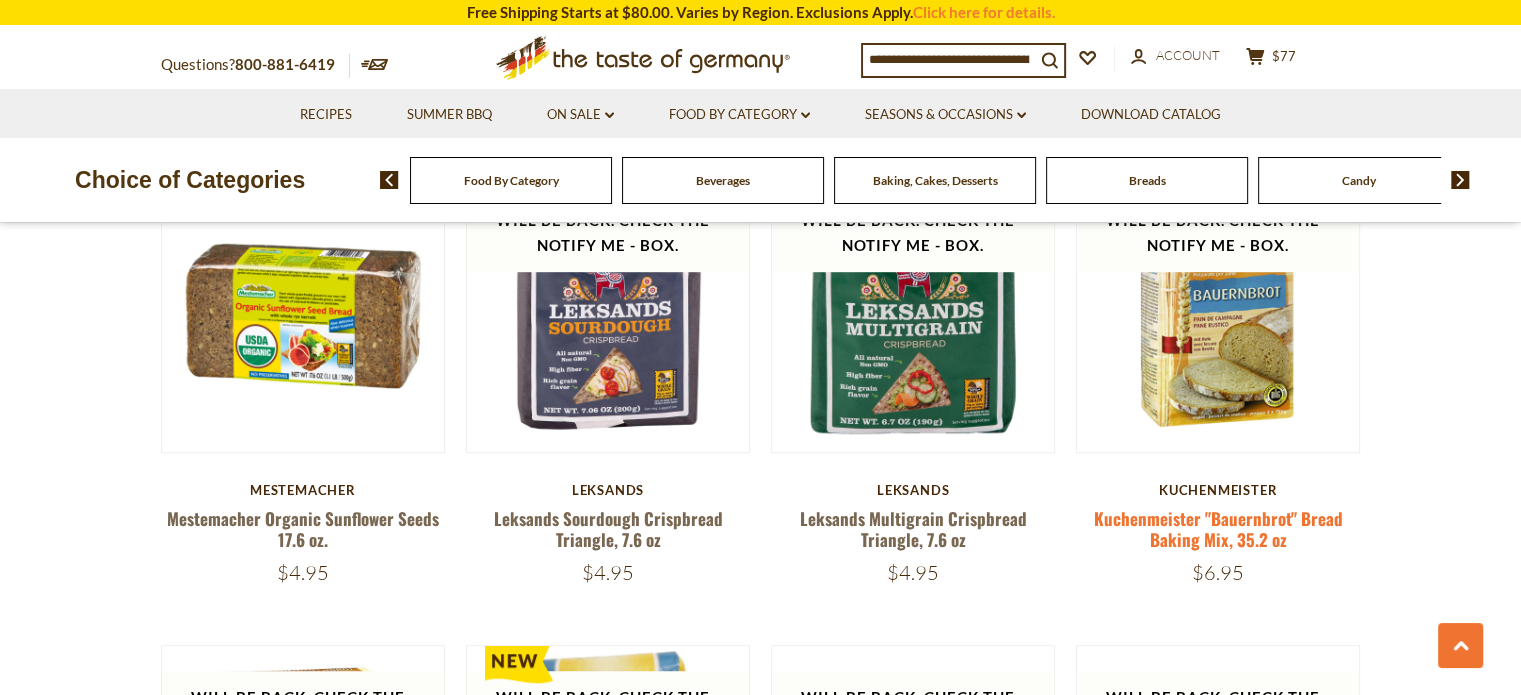 click on "Kuchenmeister "Bauernbrot" Bread Baking Mix,  35.2 oz" at bounding box center (1218, 529) 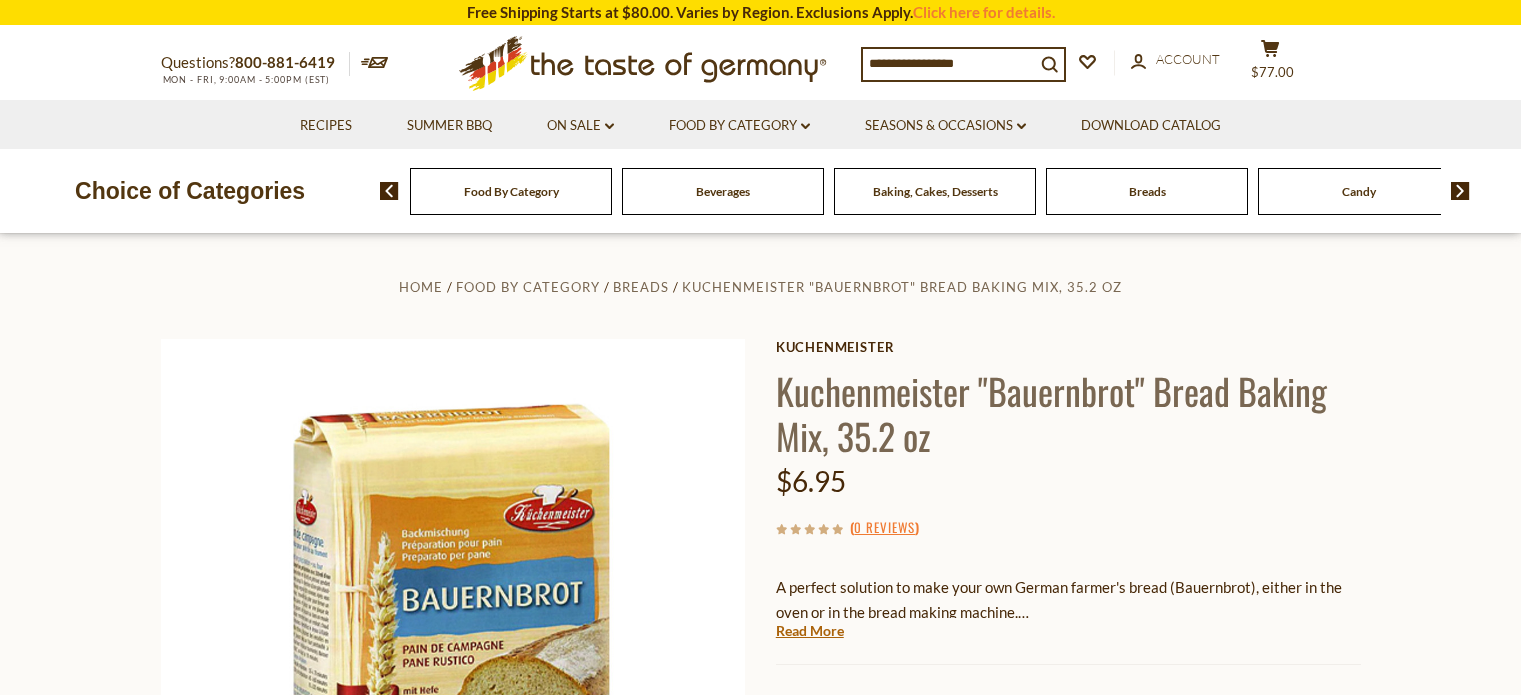 scroll, scrollTop: 0, scrollLeft: 0, axis: both 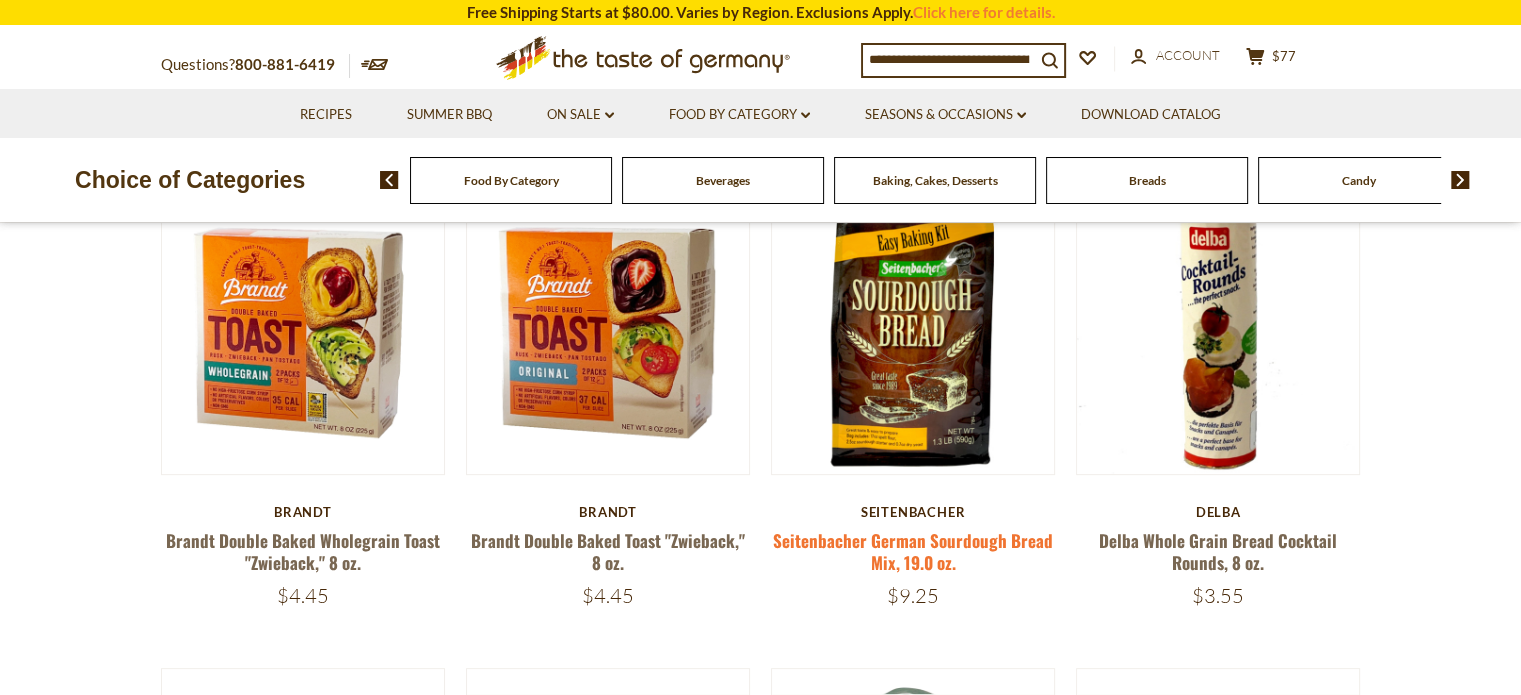 click on "Seitenbacher German Sourdough Bread Mix, 19.0 oz." at bounding box center [913, 551] 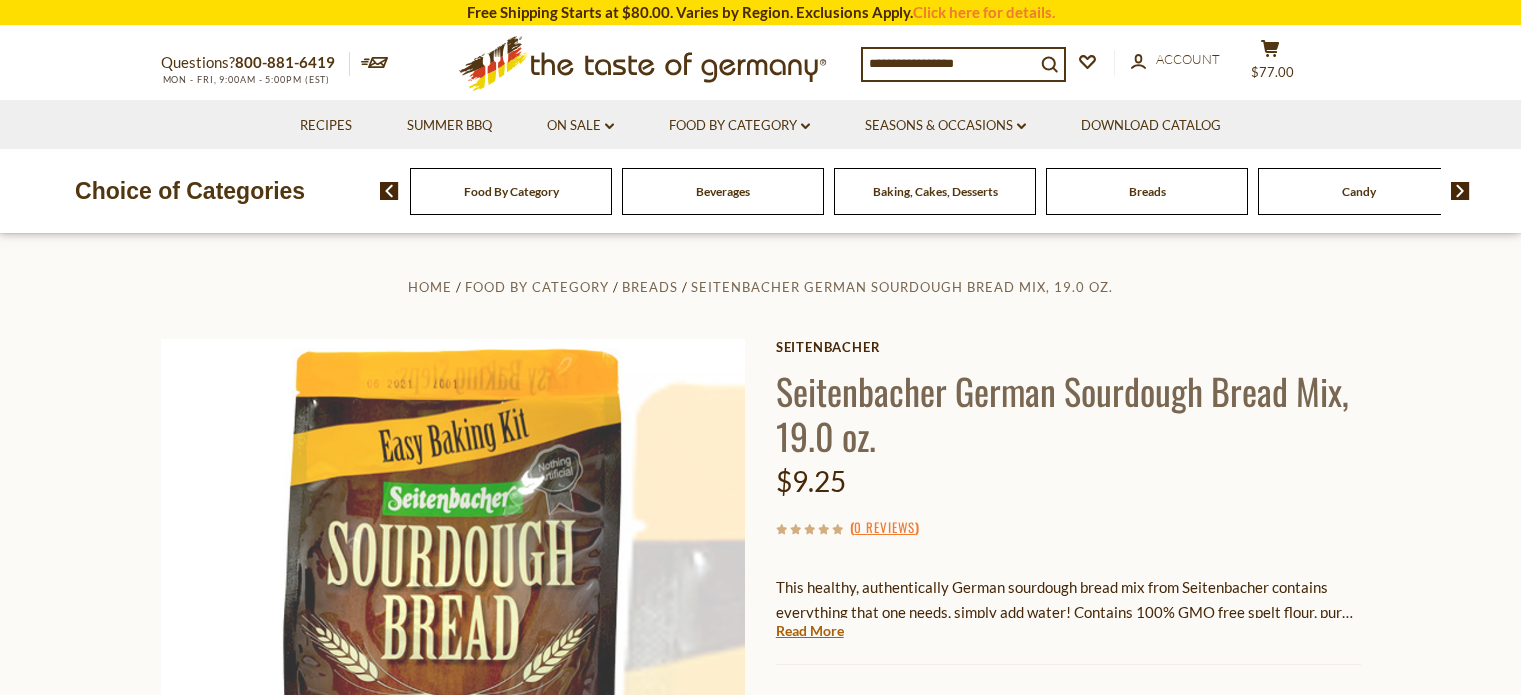 scroll, scrollTop: 0, scrollLeft: 0, axis: both 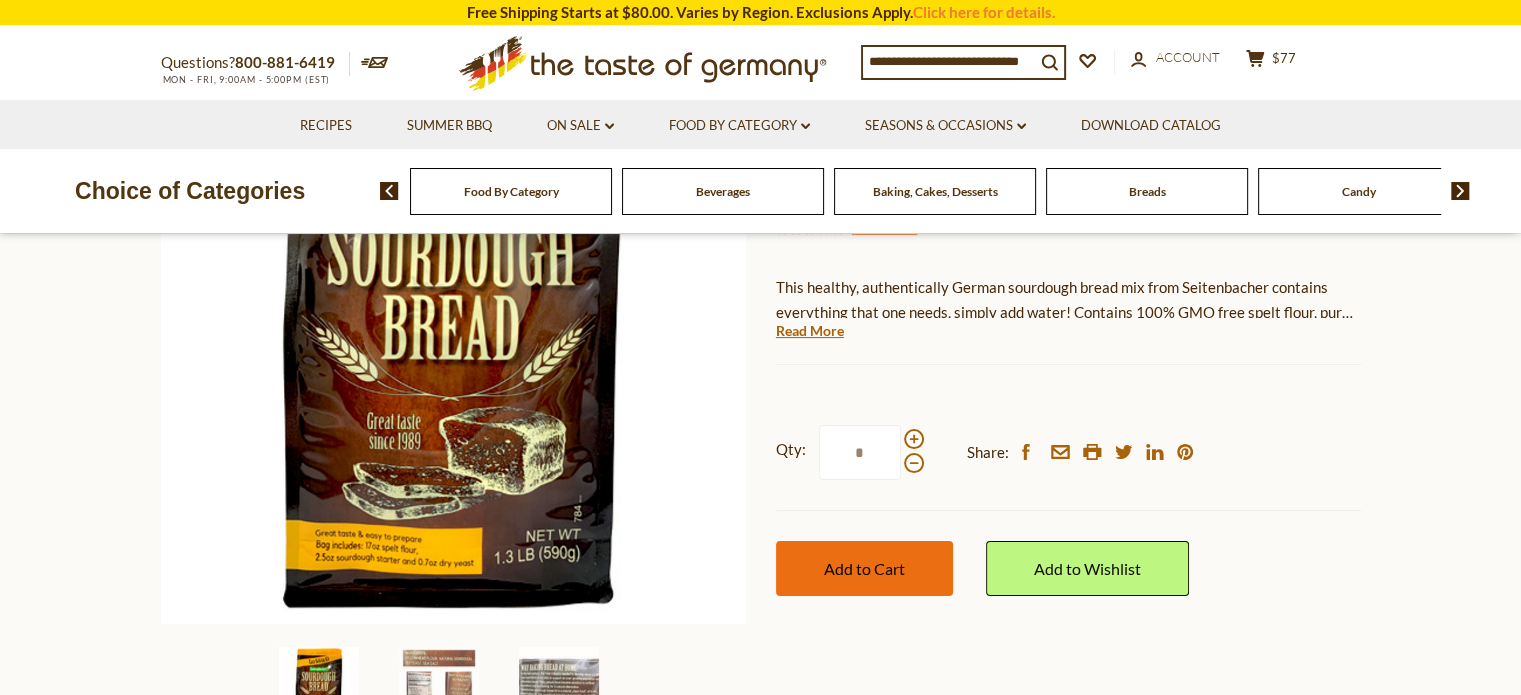 click on "Add to Cart" at bounding box center [864, 568] 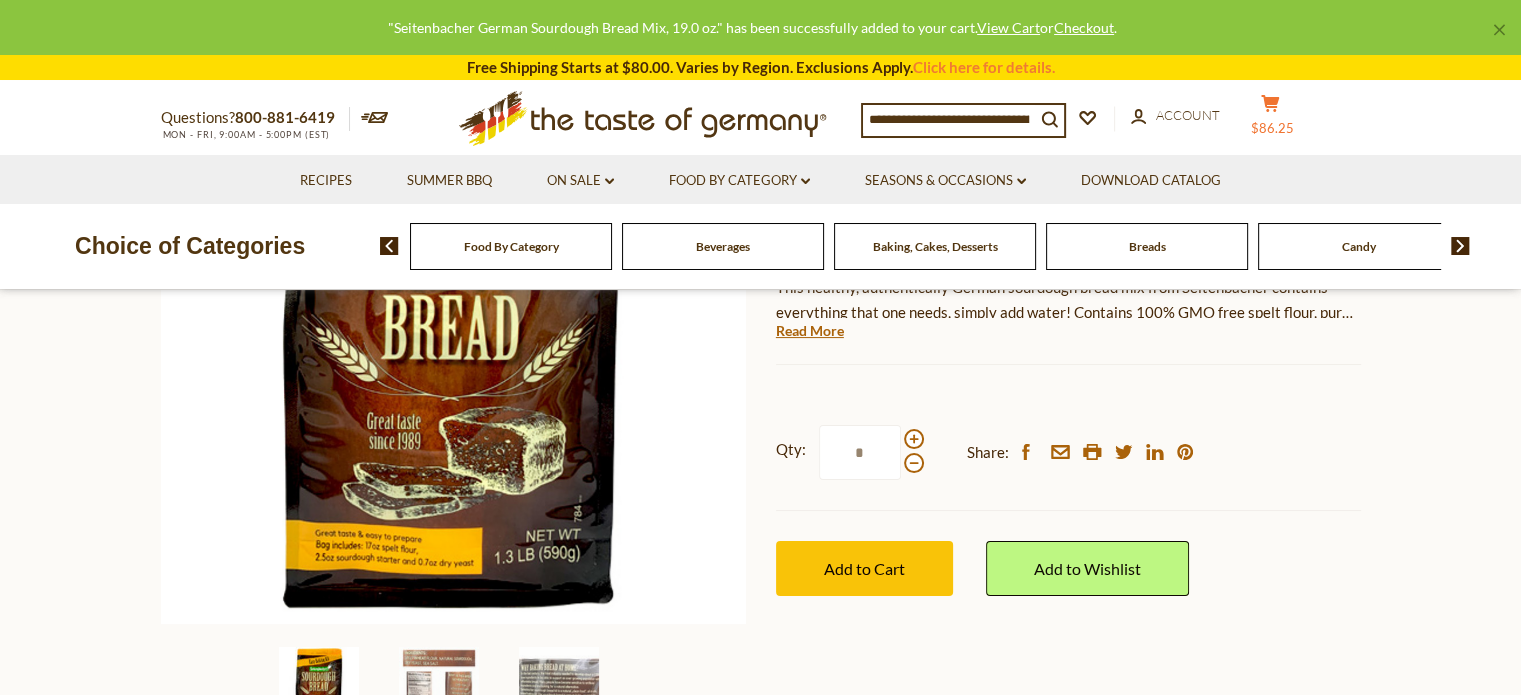 click on "$86.25" at bounding box center (1272, 128) 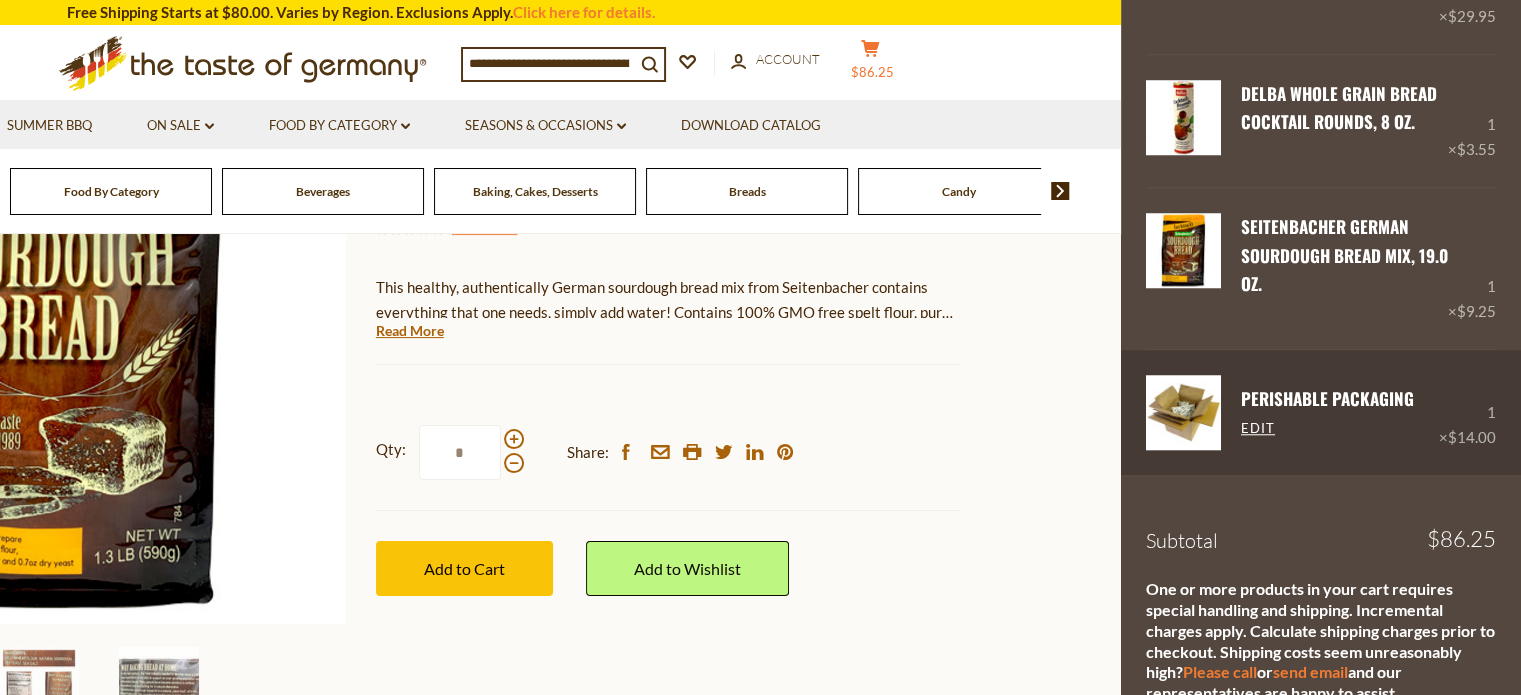 scroll, scrollTop: 1818, scrollLeft: 0, axis: vertical 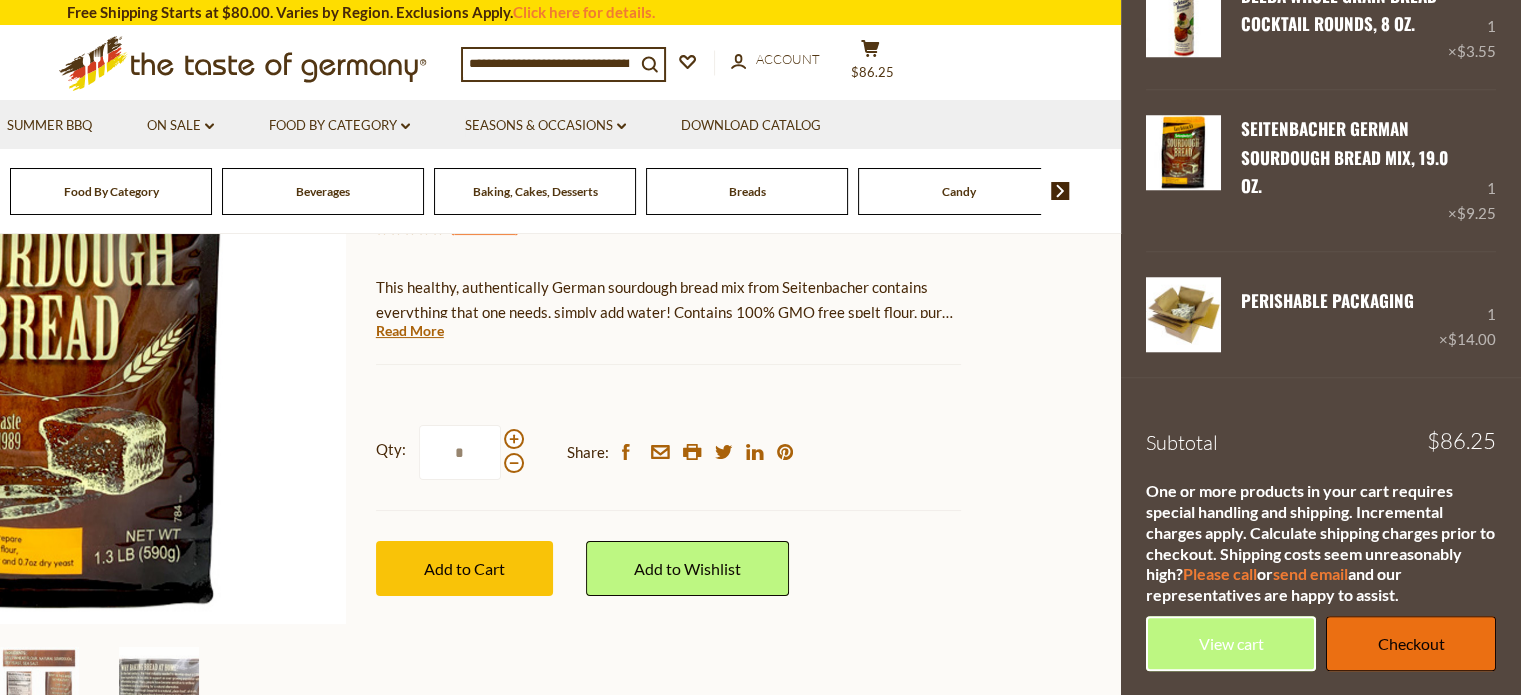 click on "Checkout" at bounding box center (1411, 643) 